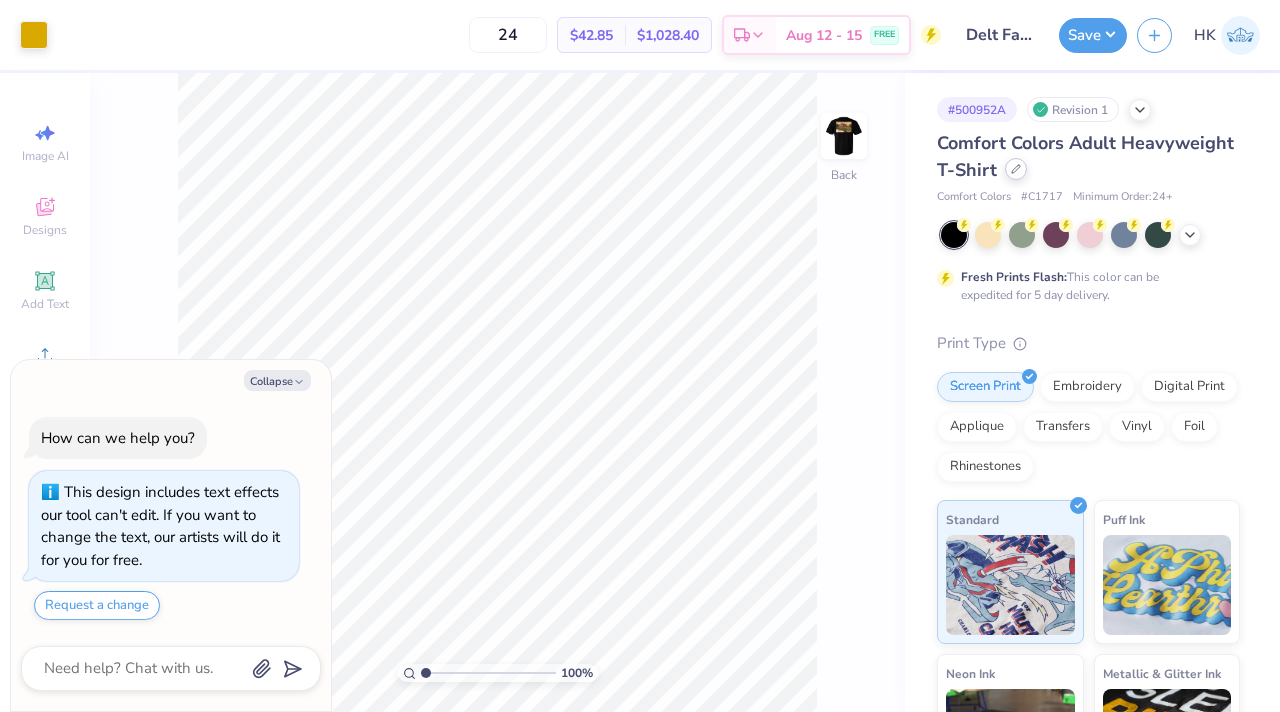 scroll, scrollTop: 0, scrollLeft: 0, axis: both 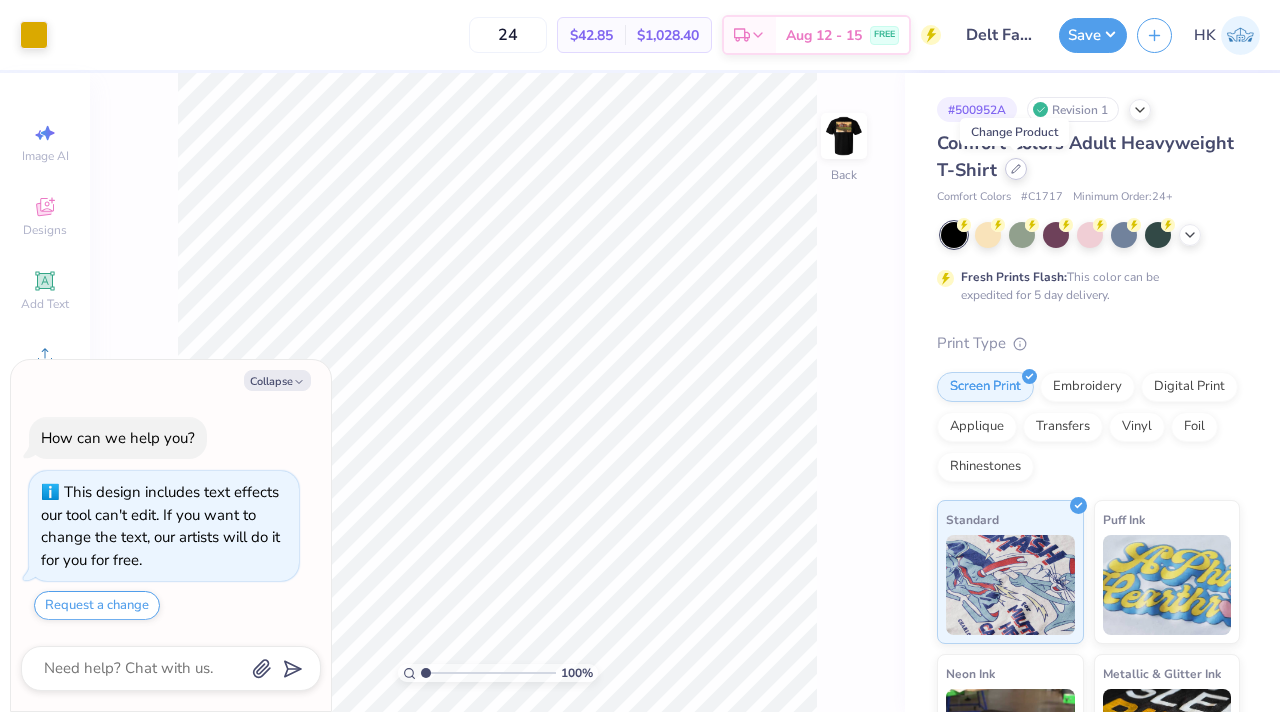 click 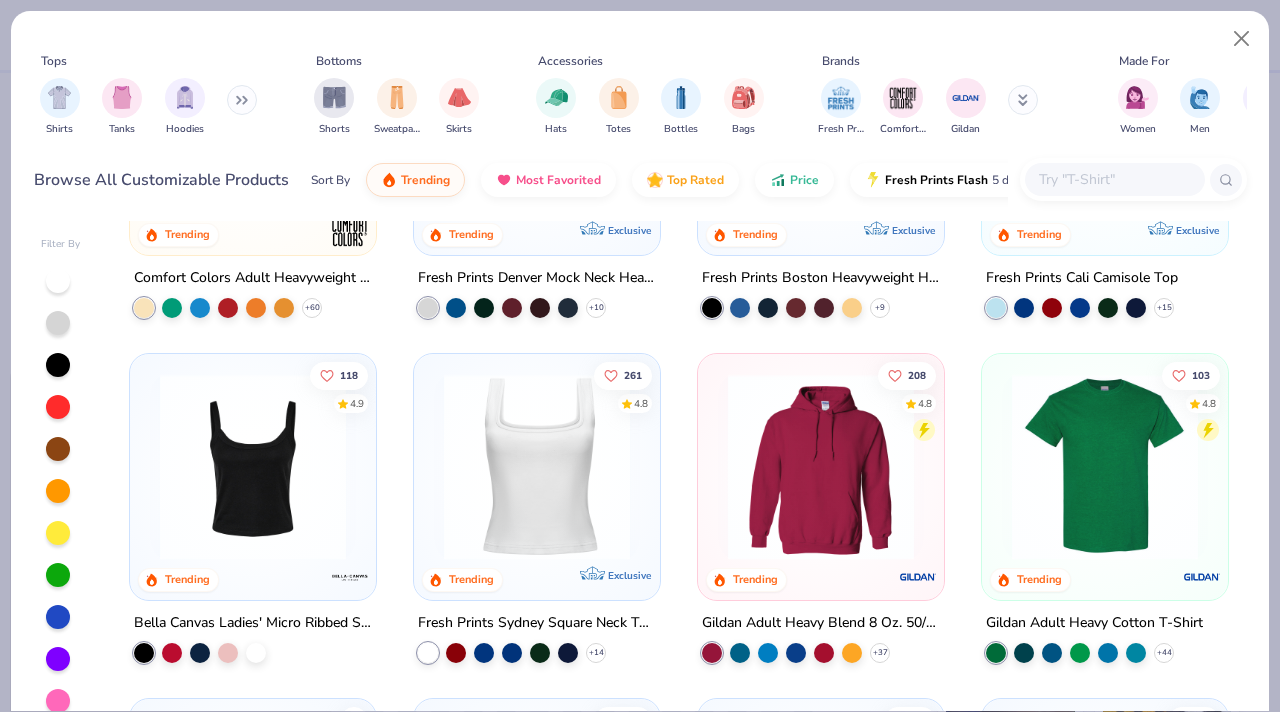 scroll, scrollTop: 267, scrollLeft: 0, axis: vertical 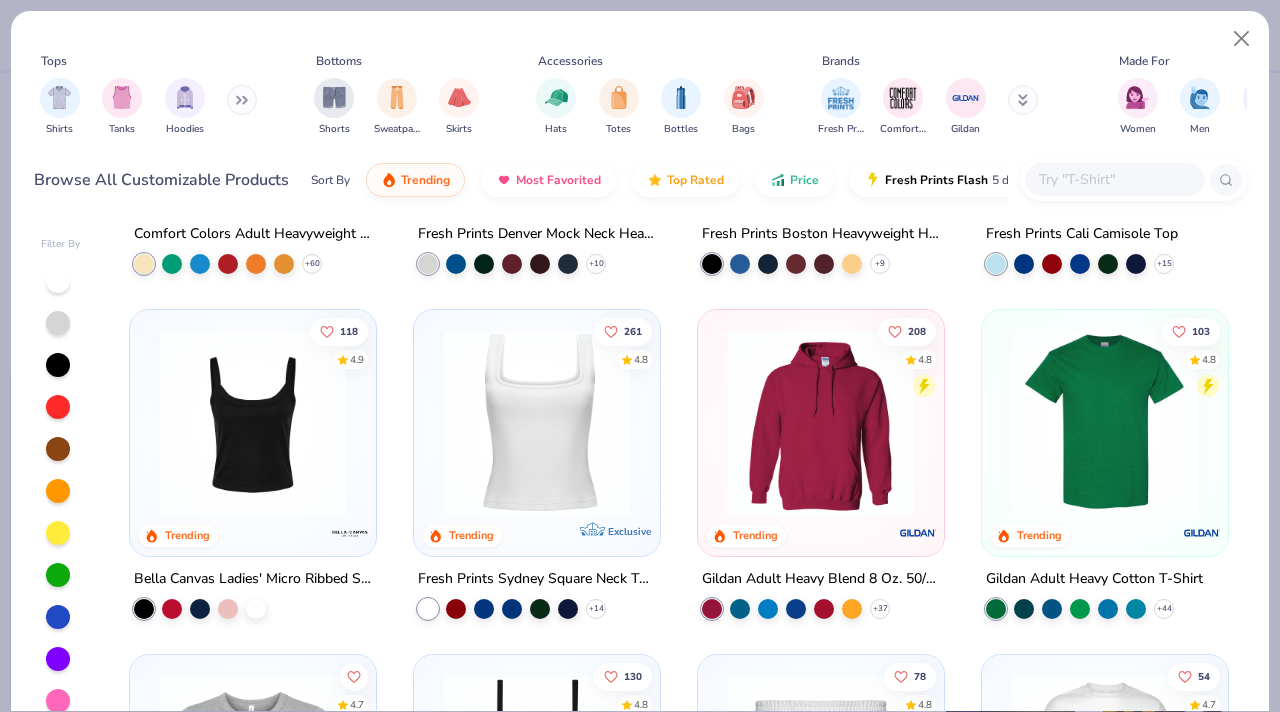 click at bounding box center (1105, 423) 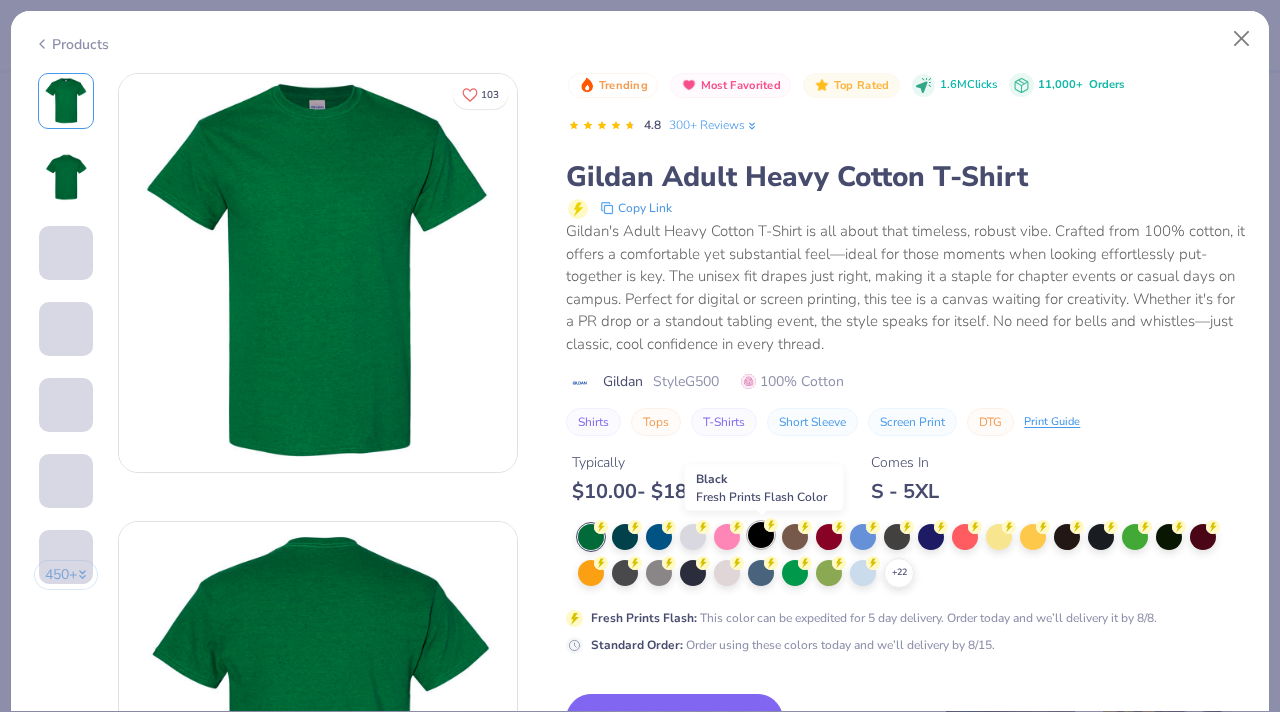 click at bounding box center (761, 535) 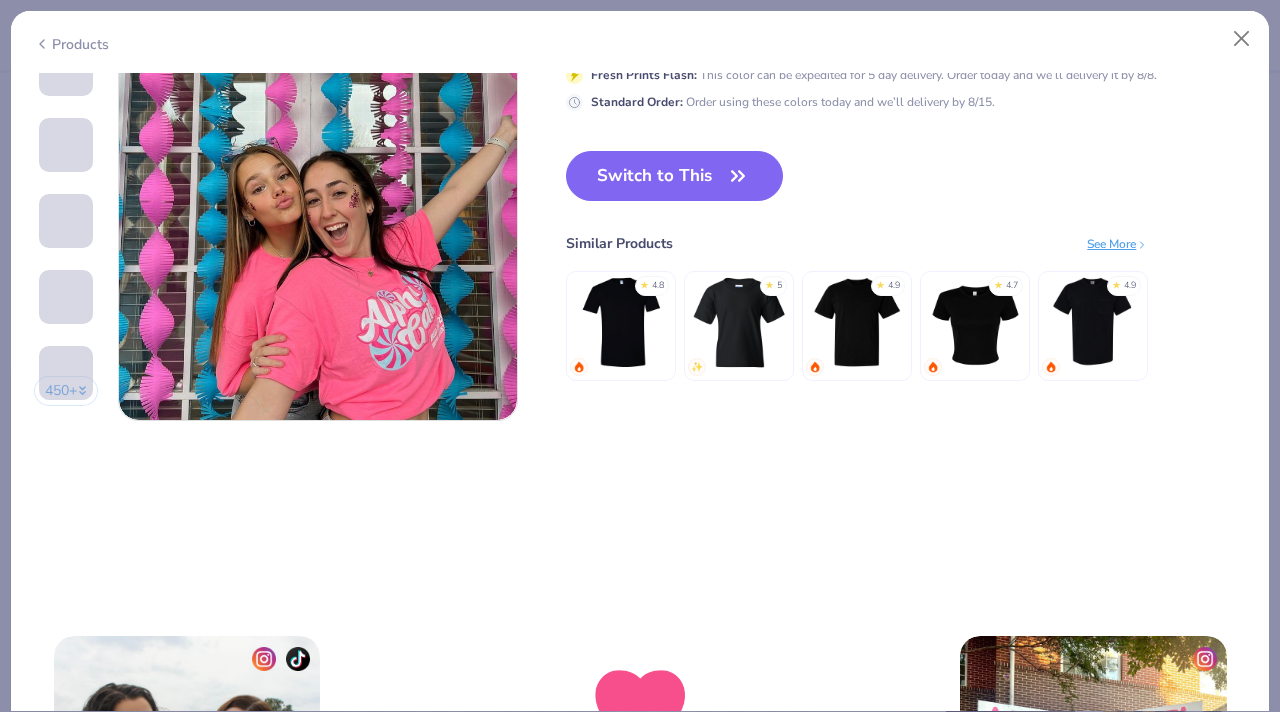 scroll, scrollTop: 2735, scrollLeft: 0, axis: vertical 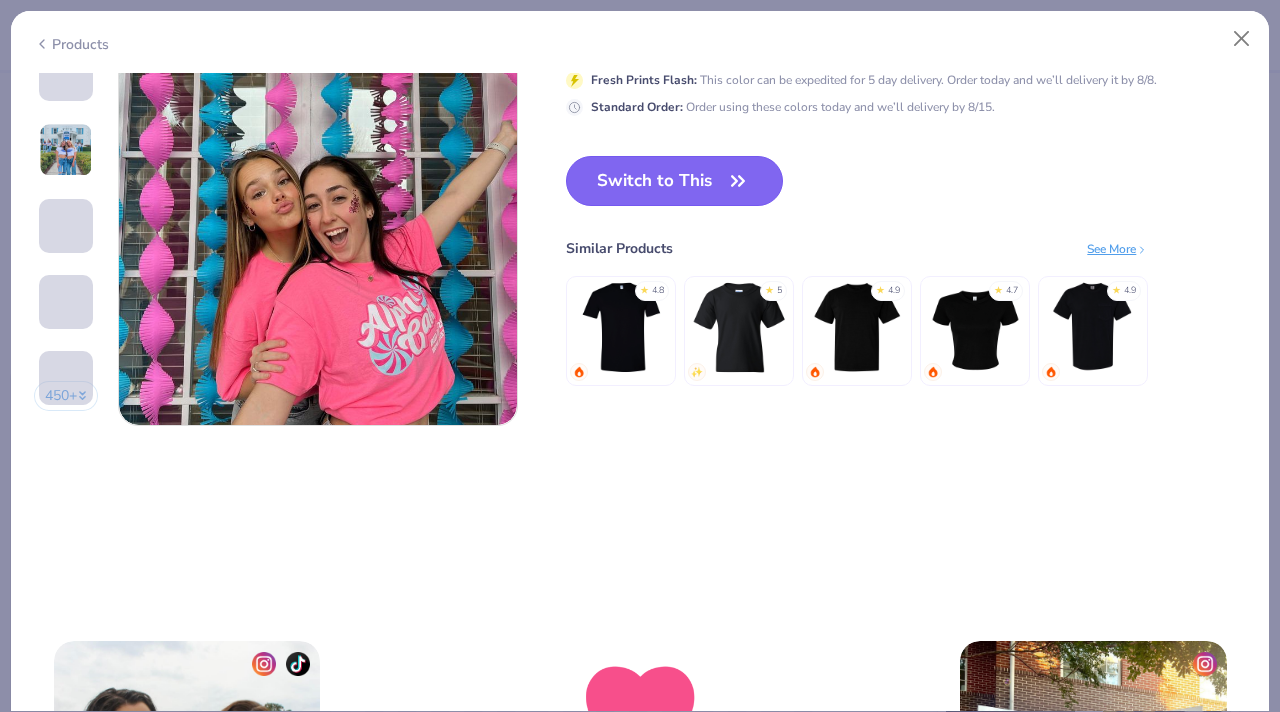 click on "Switch to This" at bounding box center (674, 181) 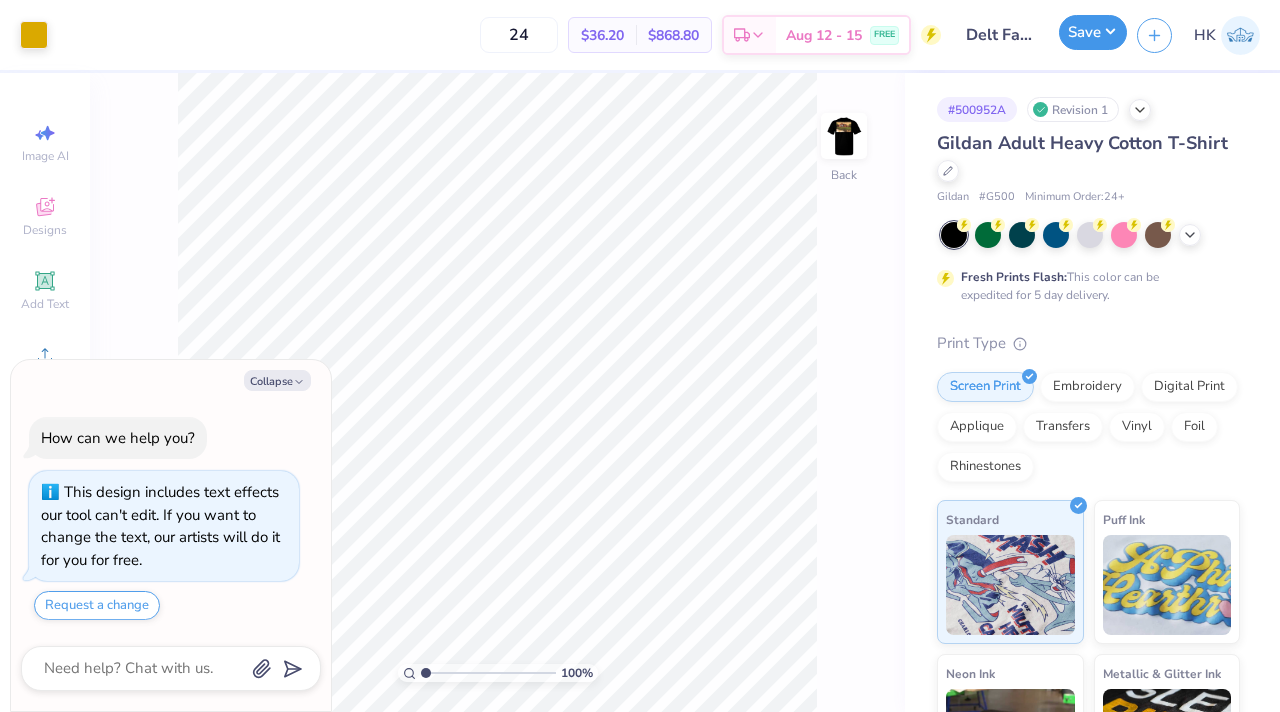 click on "Save" at bounding box center (1093, 32) 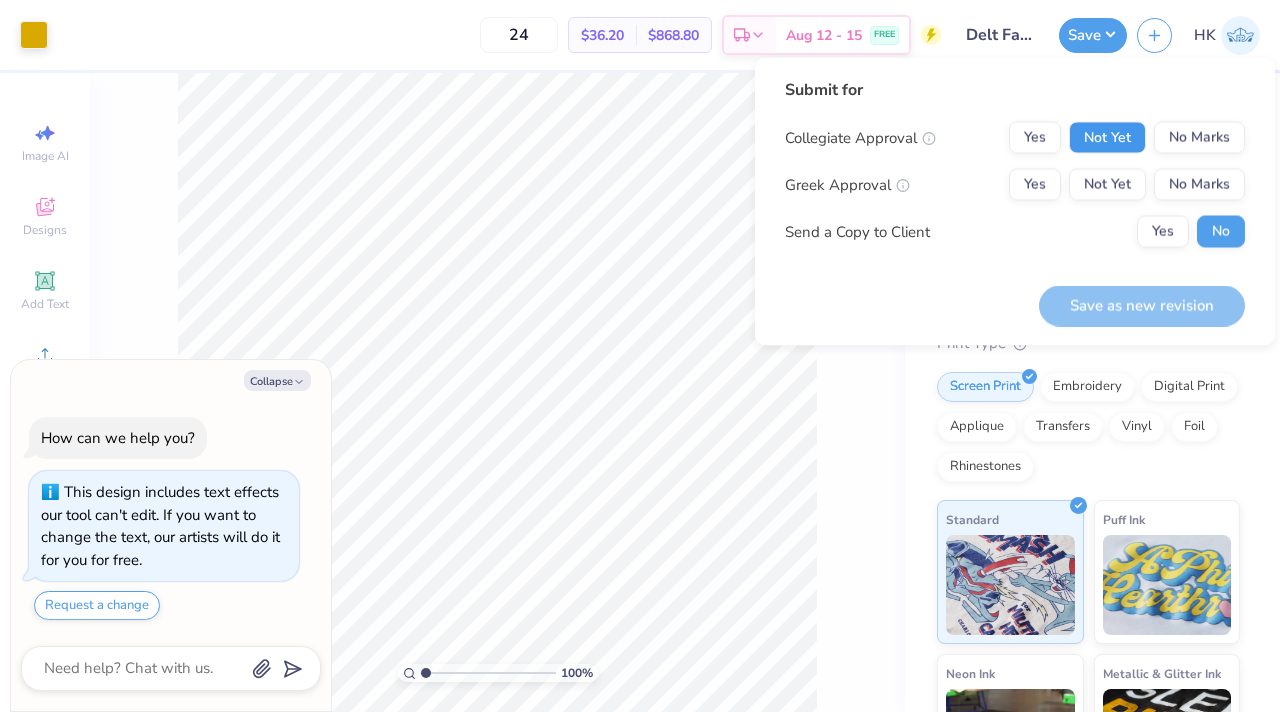 click on "Not Yet" at bounding box center [1107, 138] 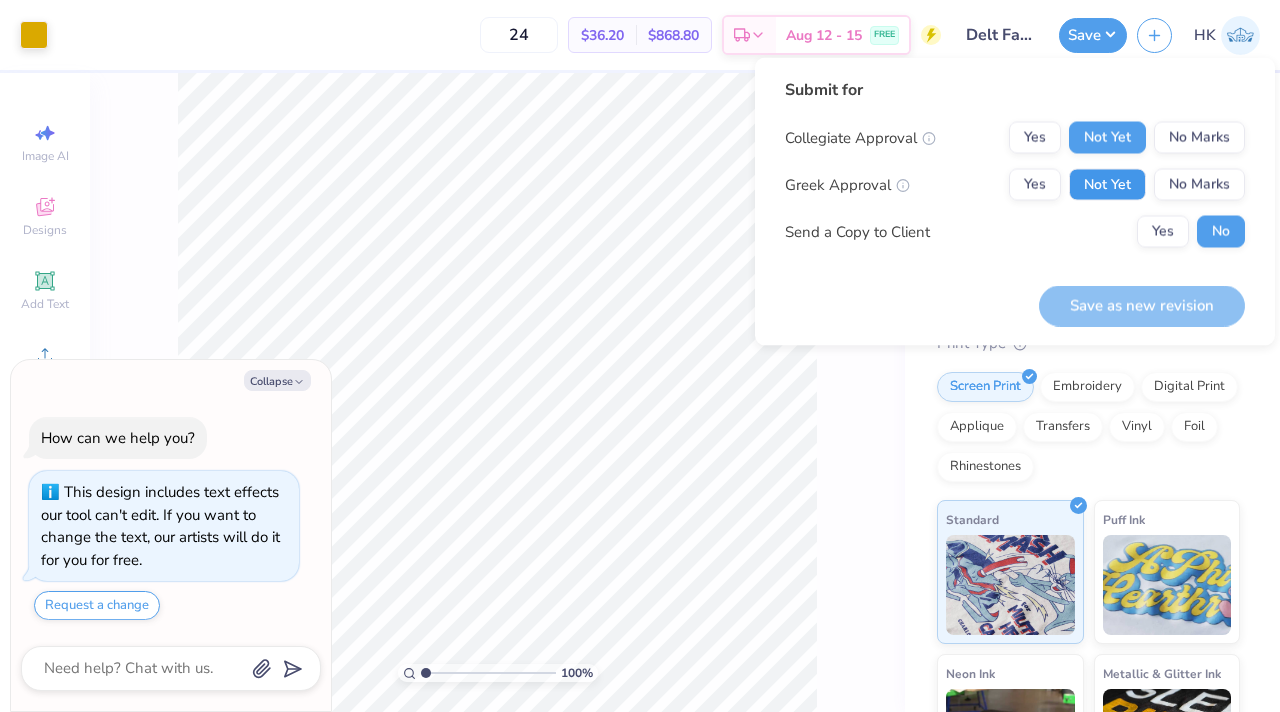 click on "Not Yet" at bounding box center [1107, 185] 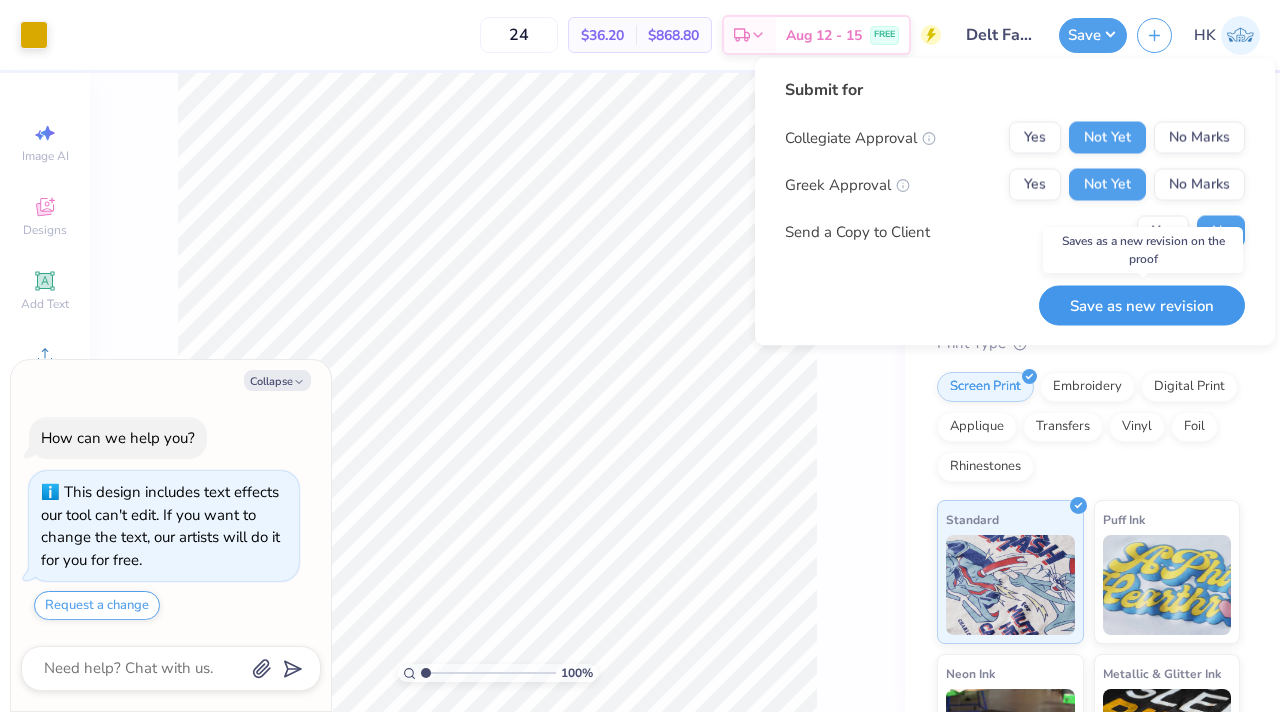 click on "Save as new revision" at bounding box center [1142, 305] 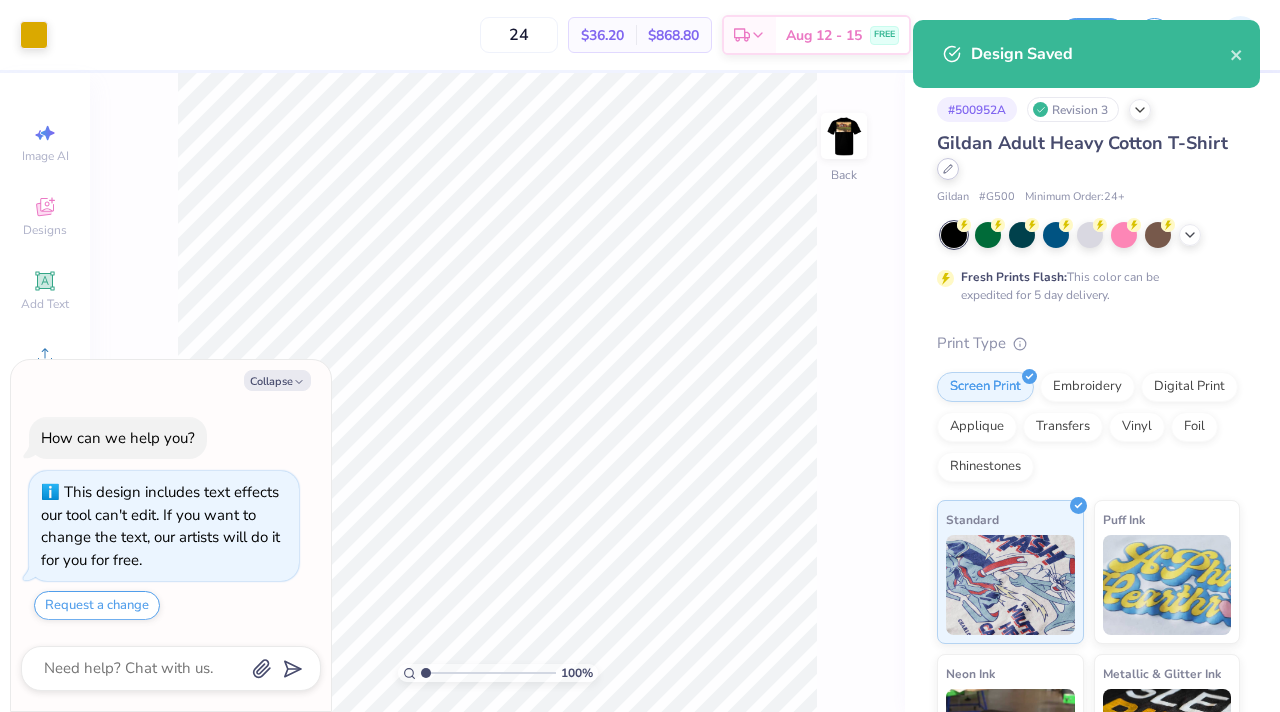 click at bounding box center (948, 169) 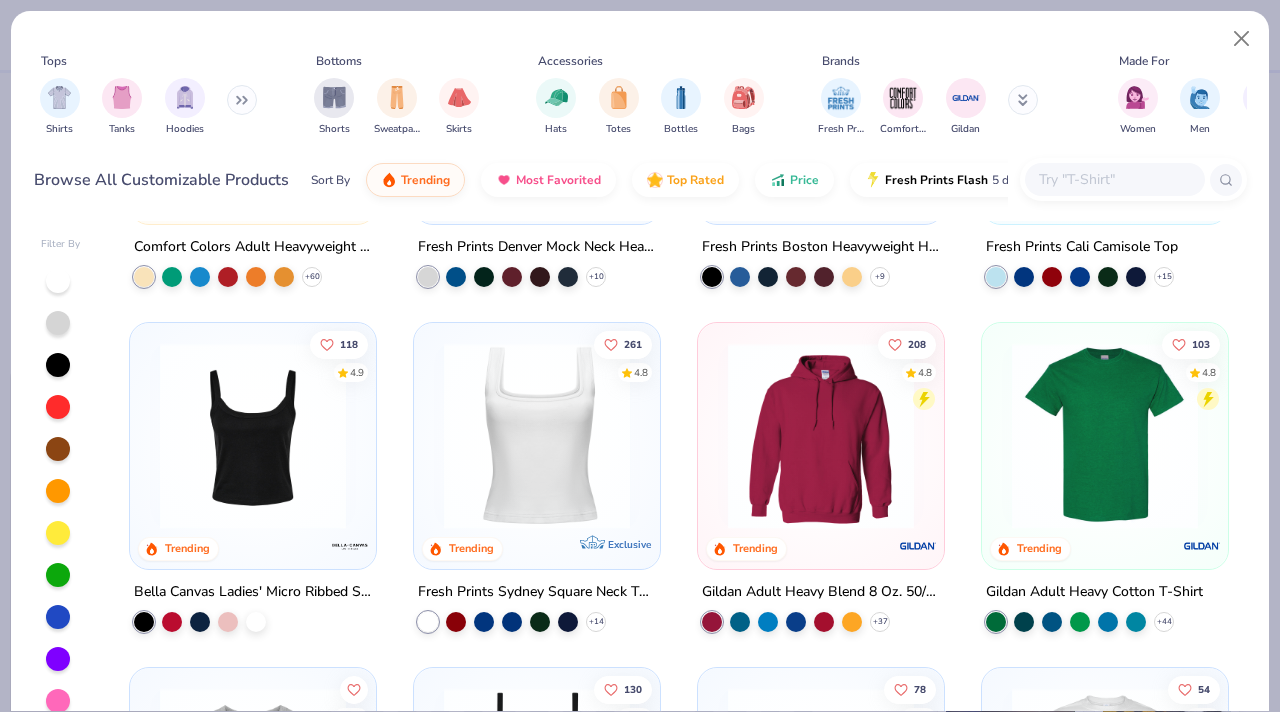scroll, scrollTop: 259, scrollLeft: 0, axis: vertical 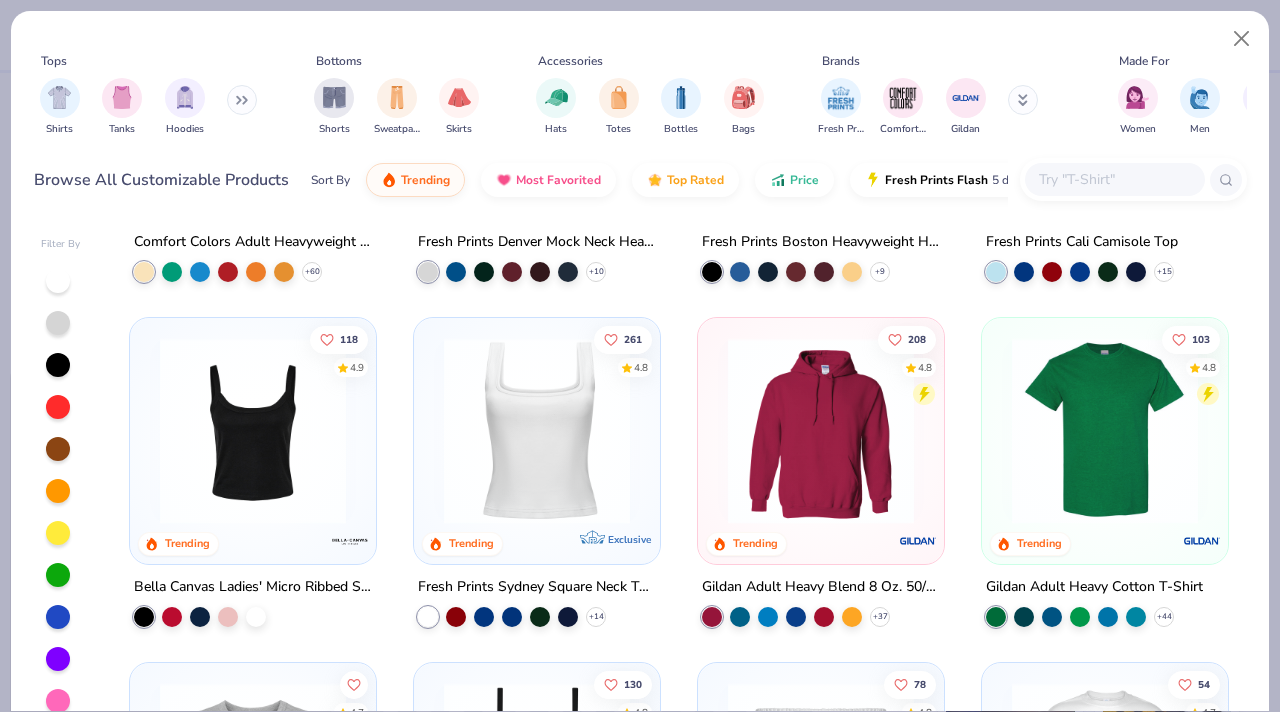 click at bounding box center (821, 431) 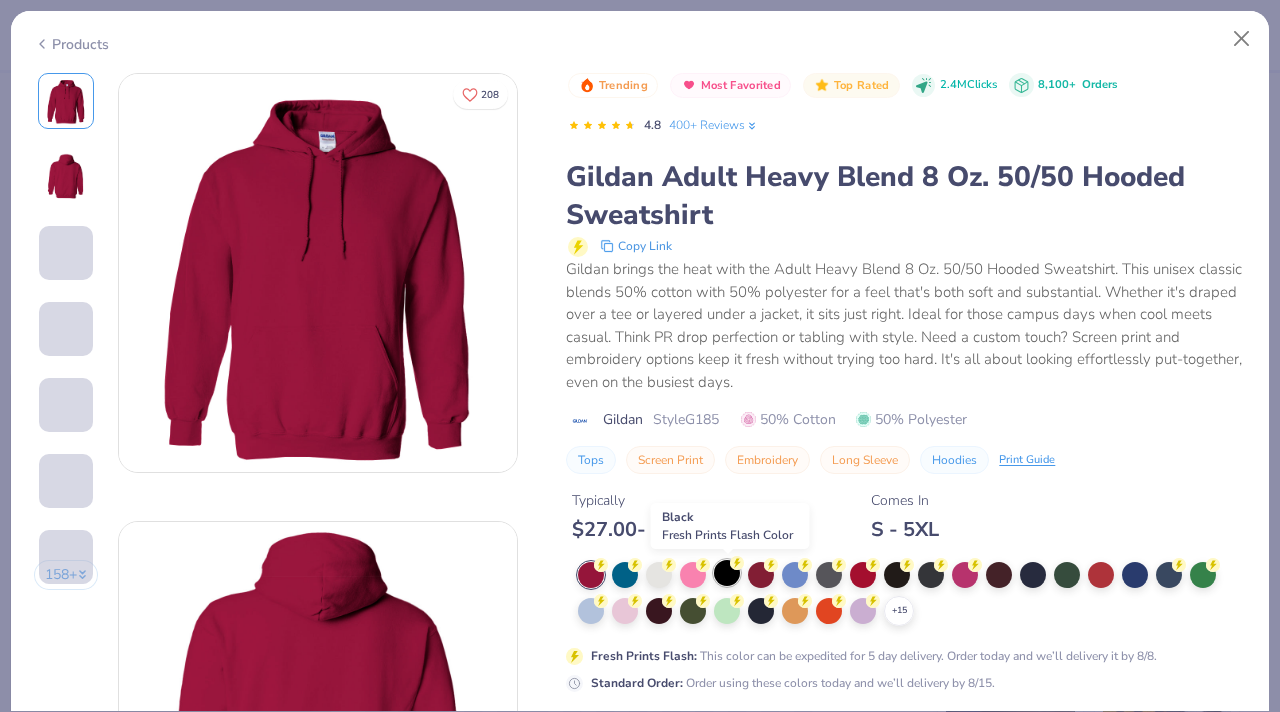 click at bounding box center (727, 573) 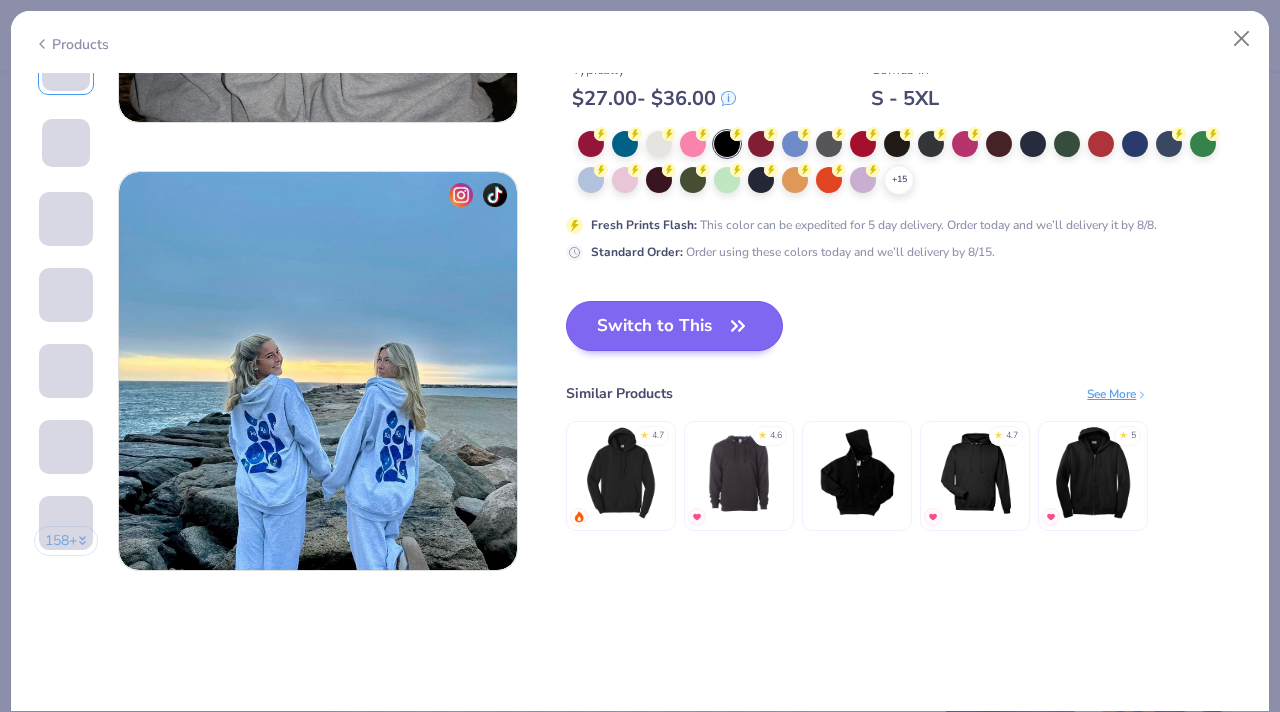 scroll, scrollTop: 2585, scrollLeft: 0, axis: vertical 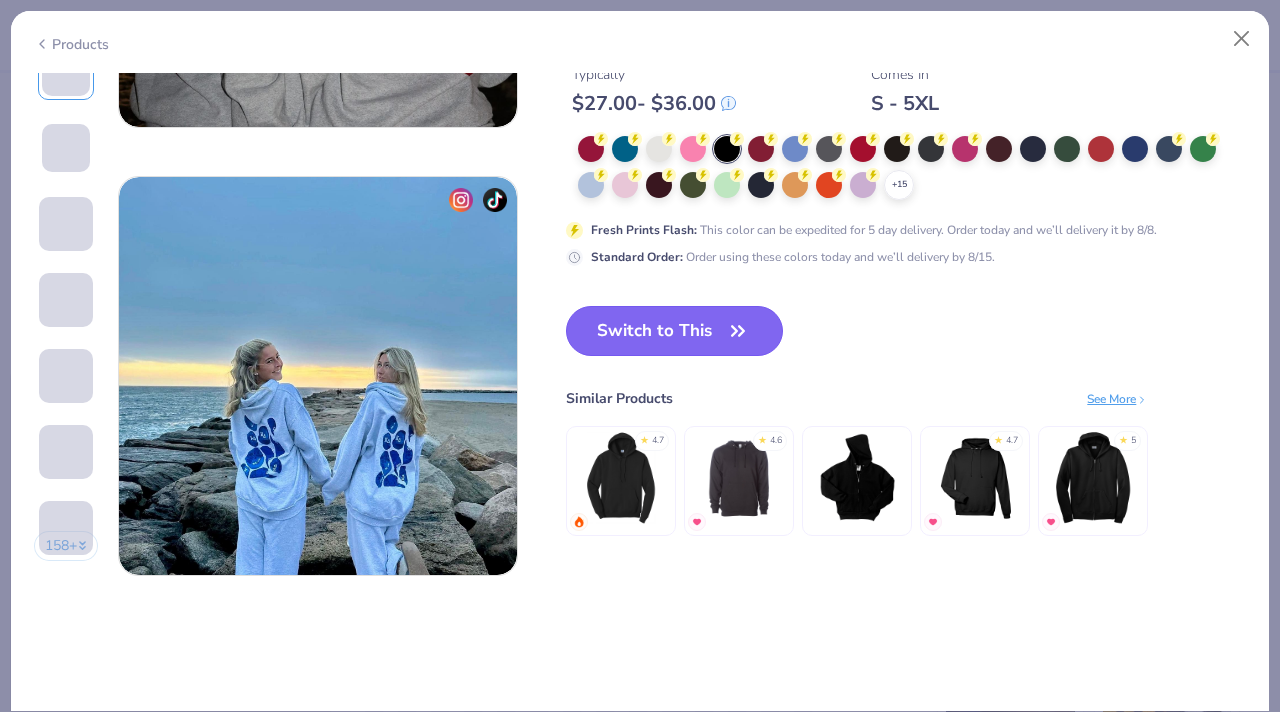 click on "Switch to This" at bounding box center [674, 331] 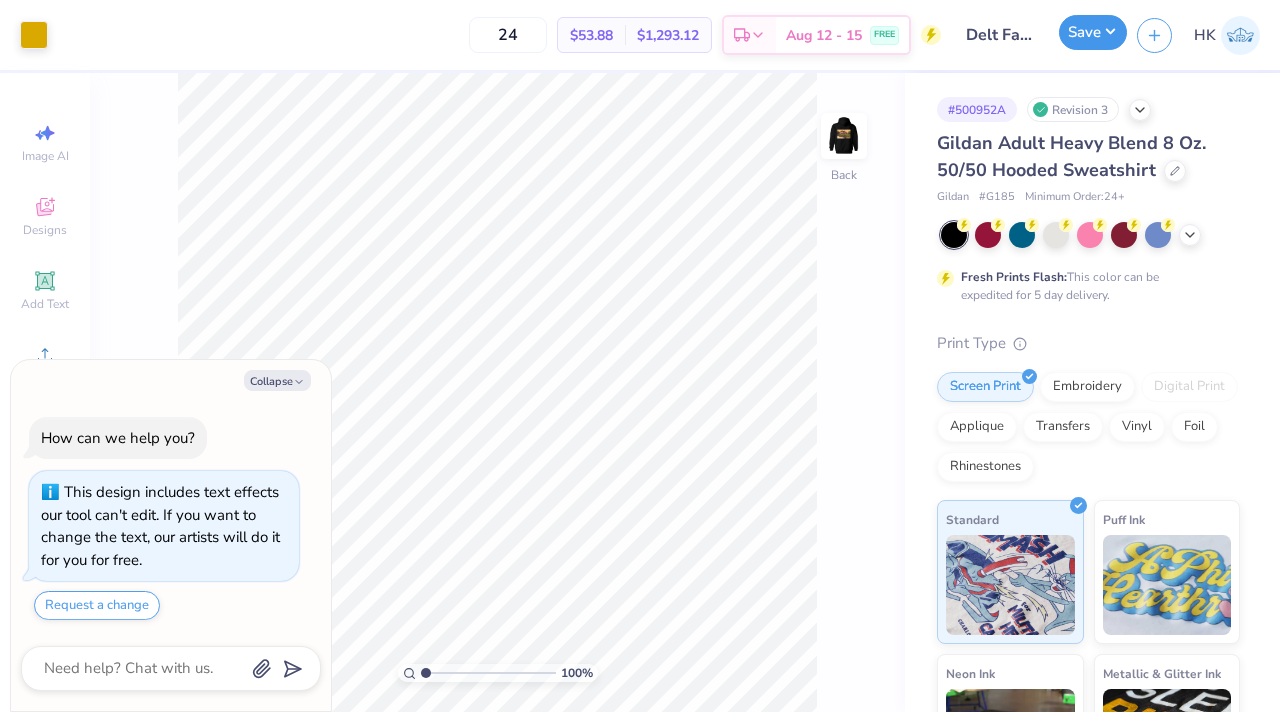 click on "Save" at bounding box center (1093, 32) 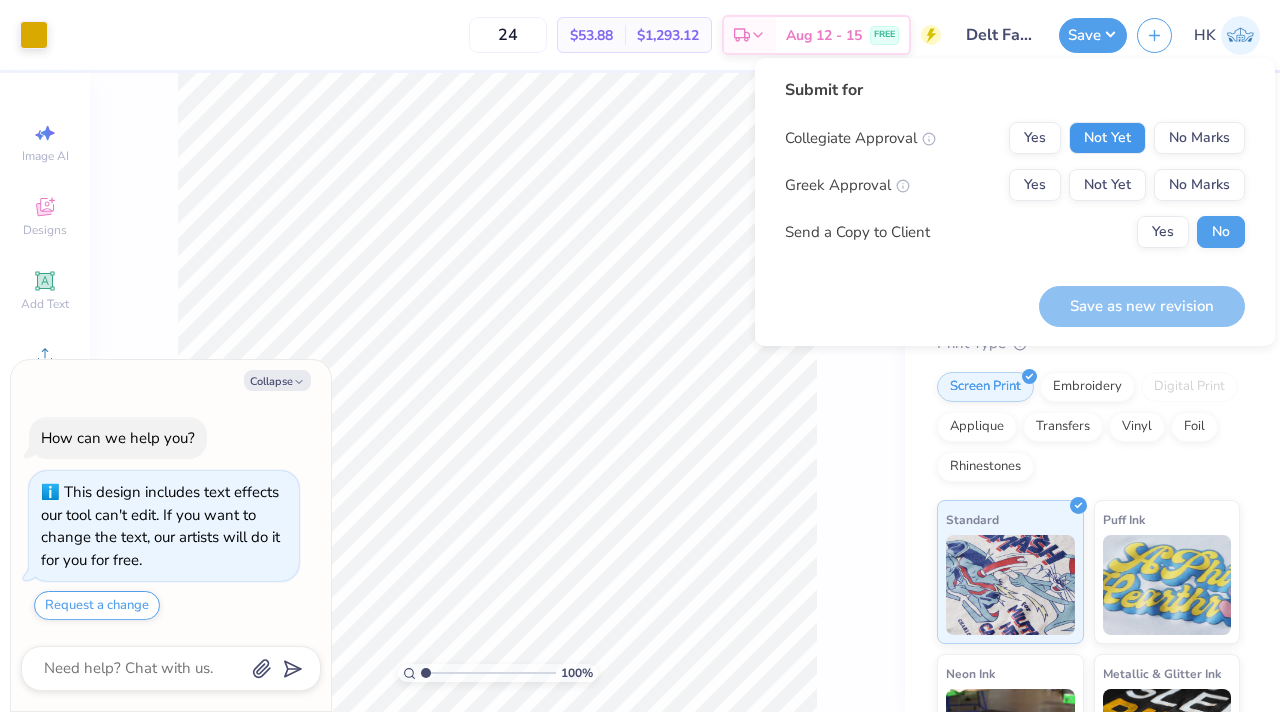 click on "Not Yet" at bounding box center (1107, 138) 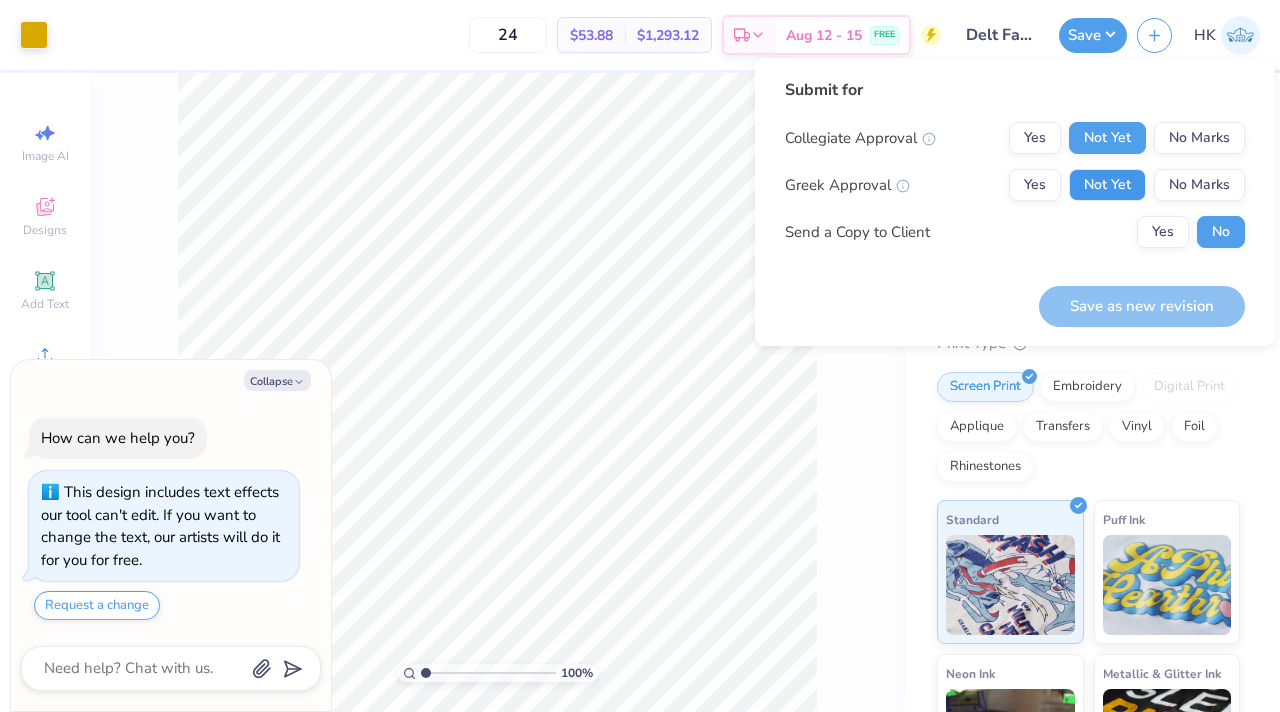 click on "Not Yet" at bounding box center (1107, 185) 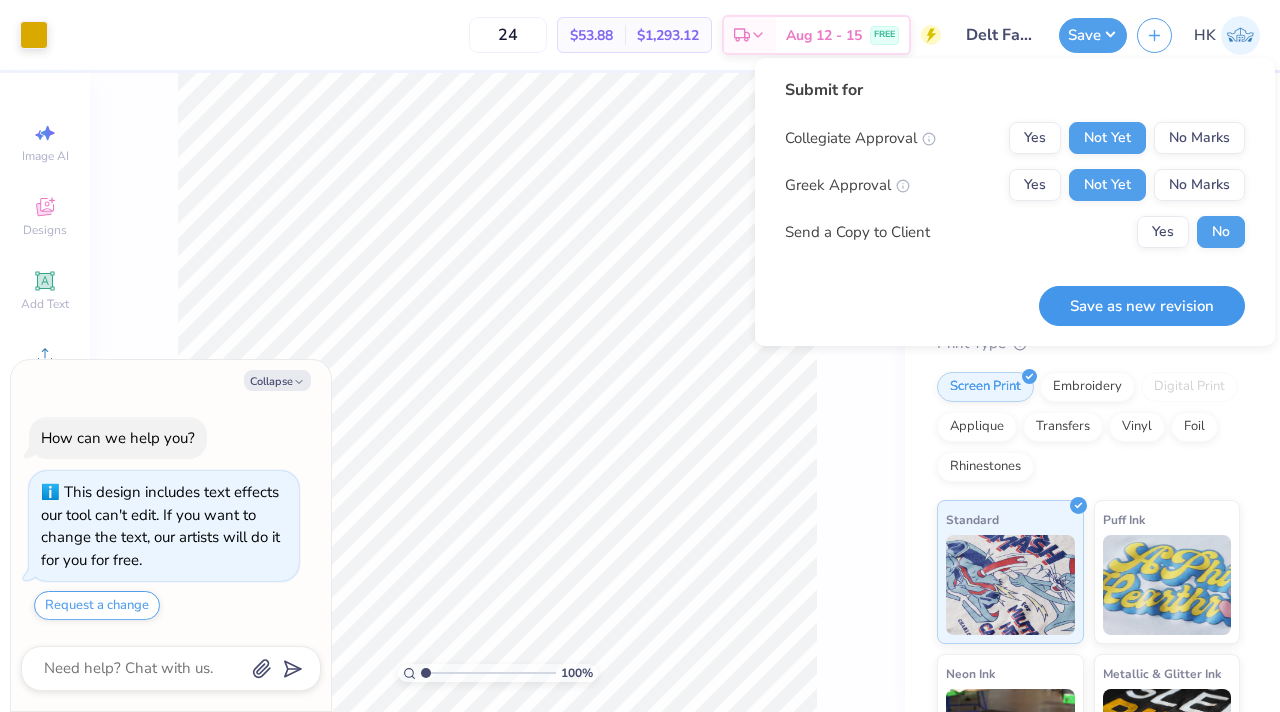 click on "Save as new revision" at bounding box center [1142, 306] 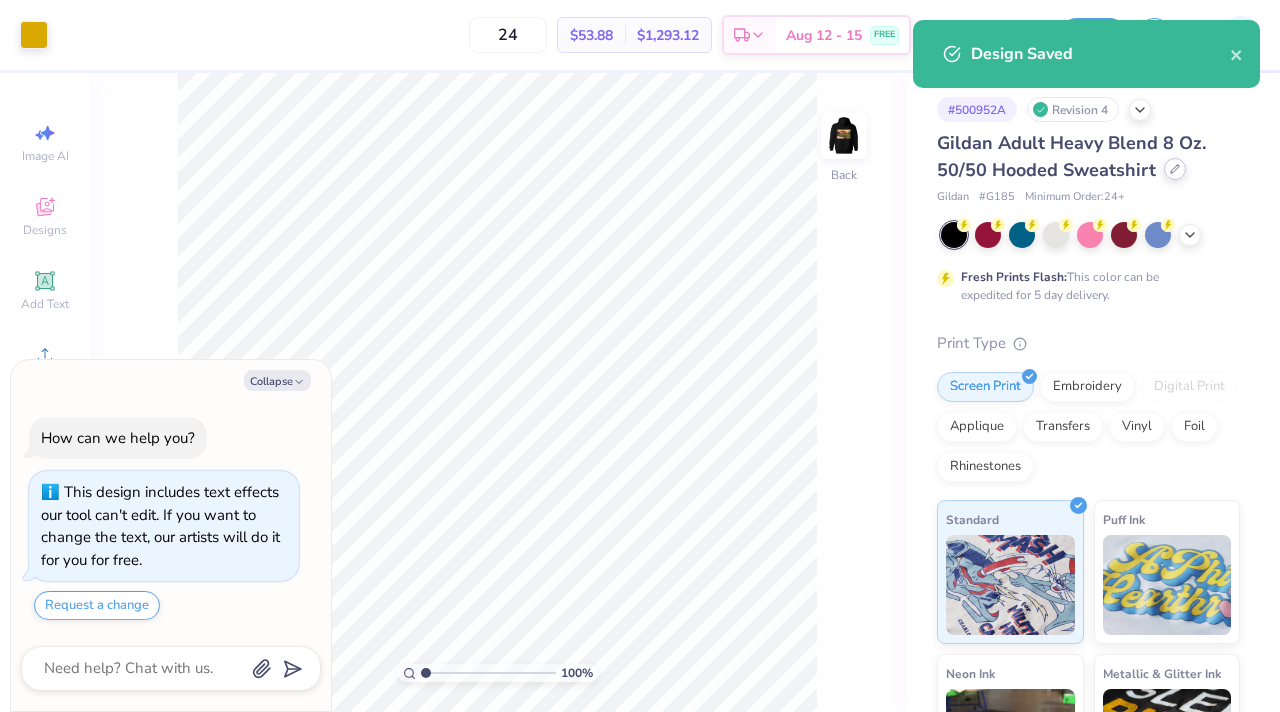 click 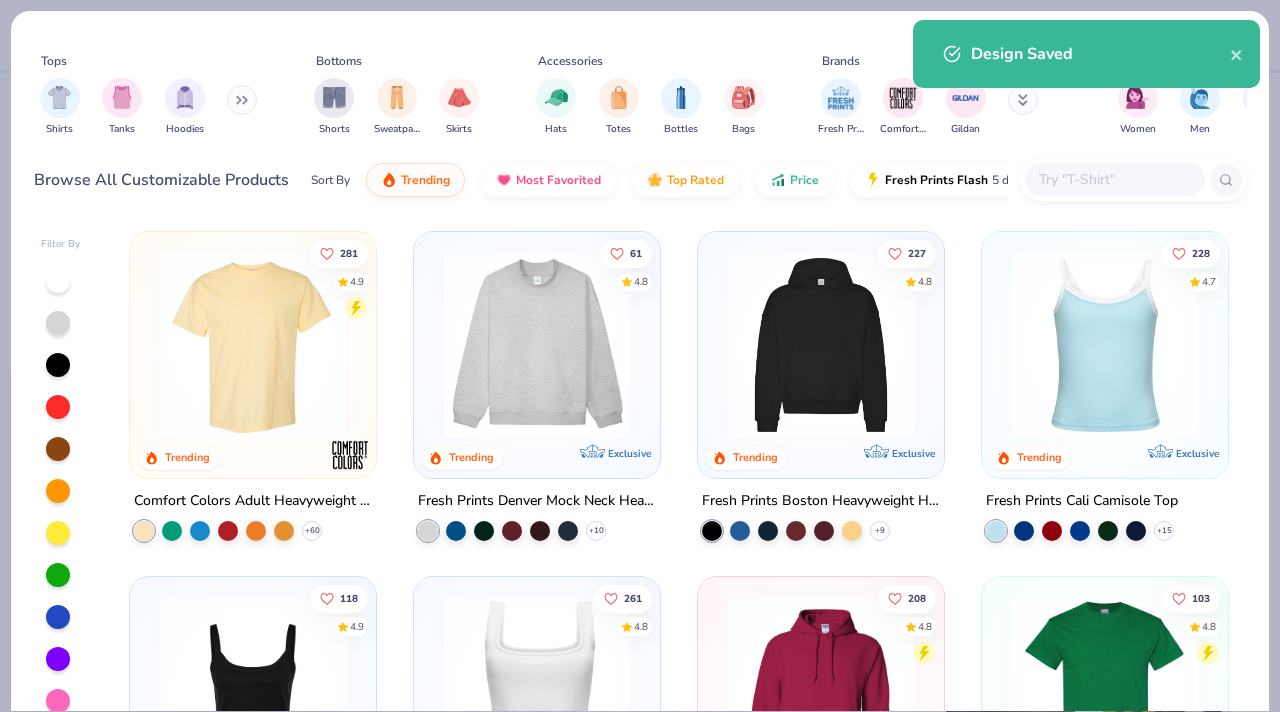 type on "x" 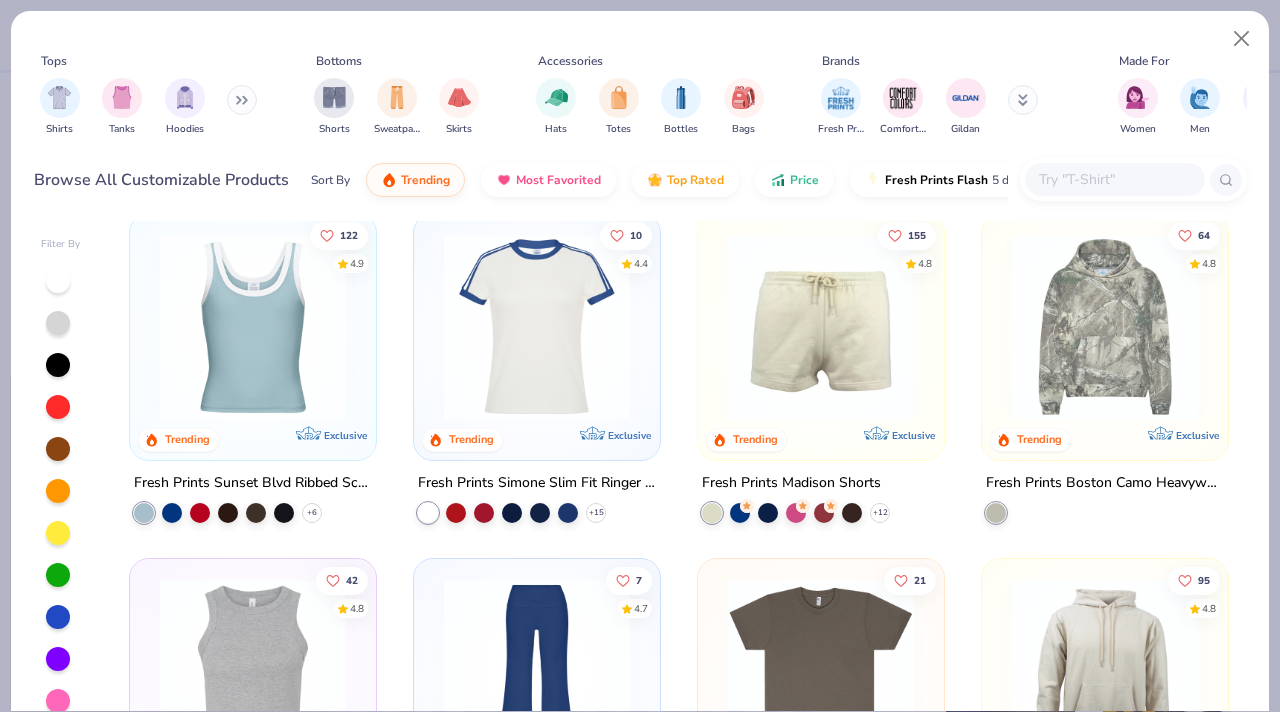 scroll, scrollTop: 1891, scrollLeft: 0, axis: vertical 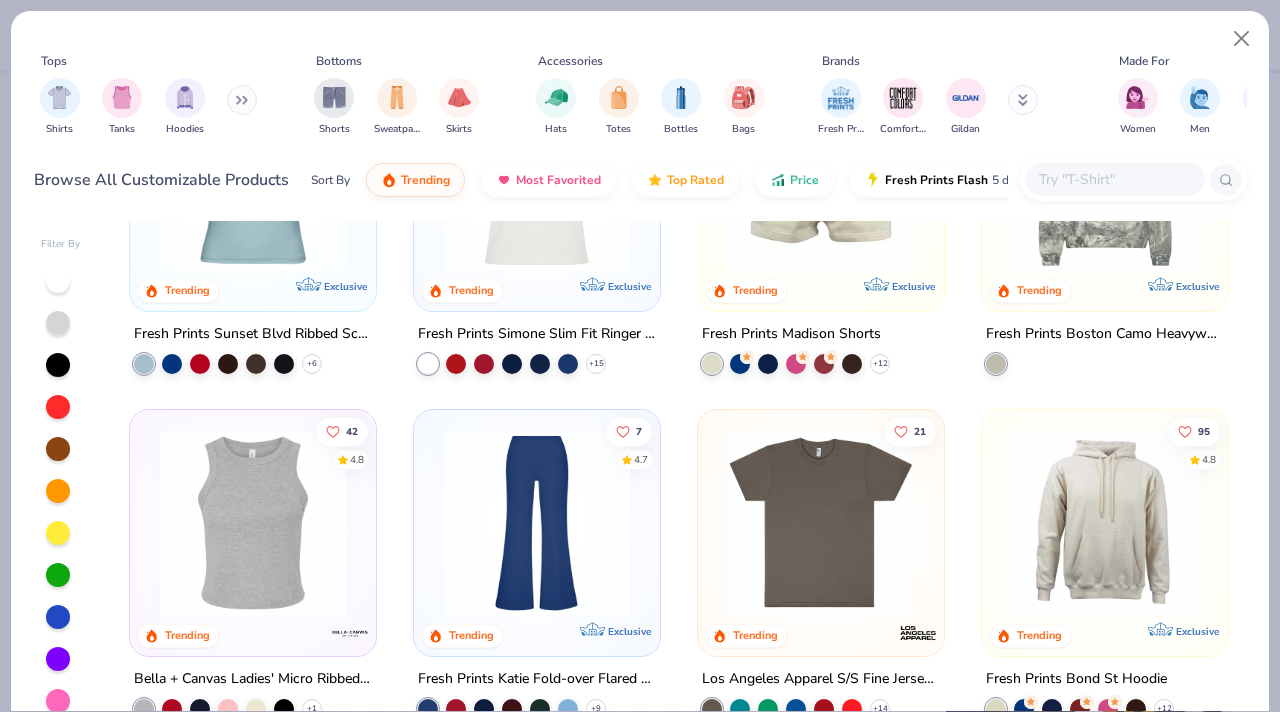 click at bounding box center [1114, 179] 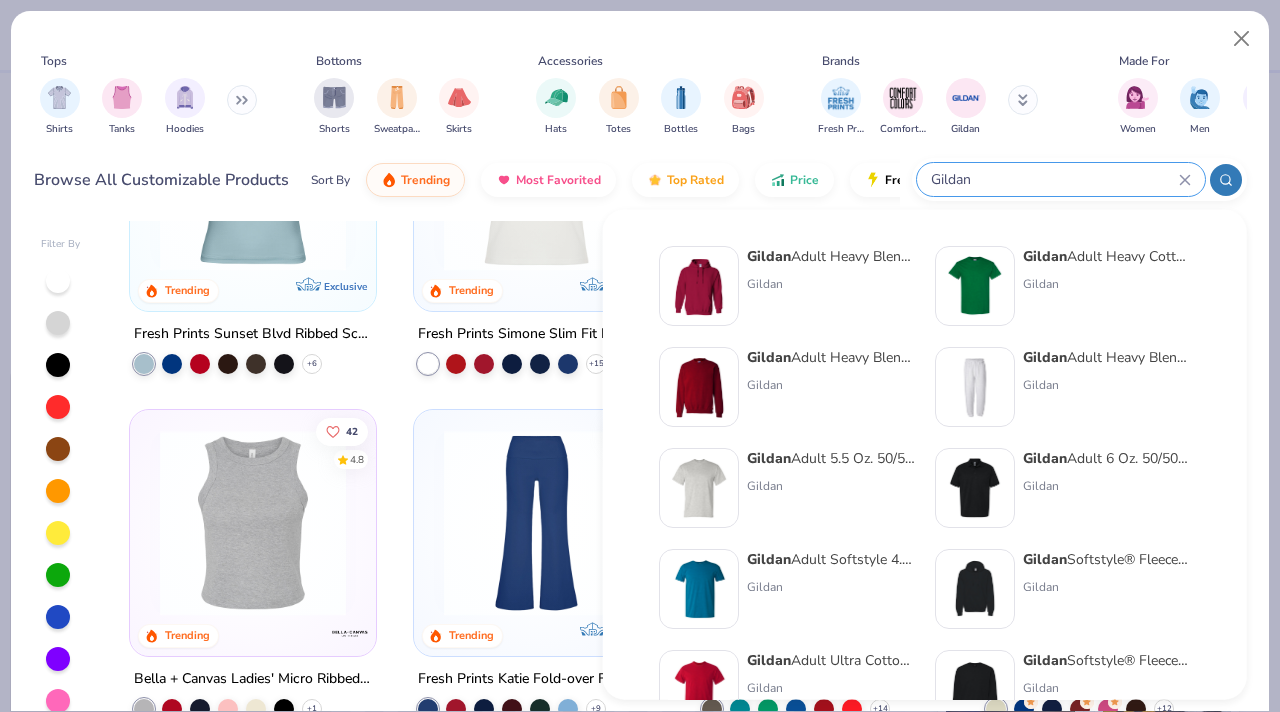 type on "Gildan" 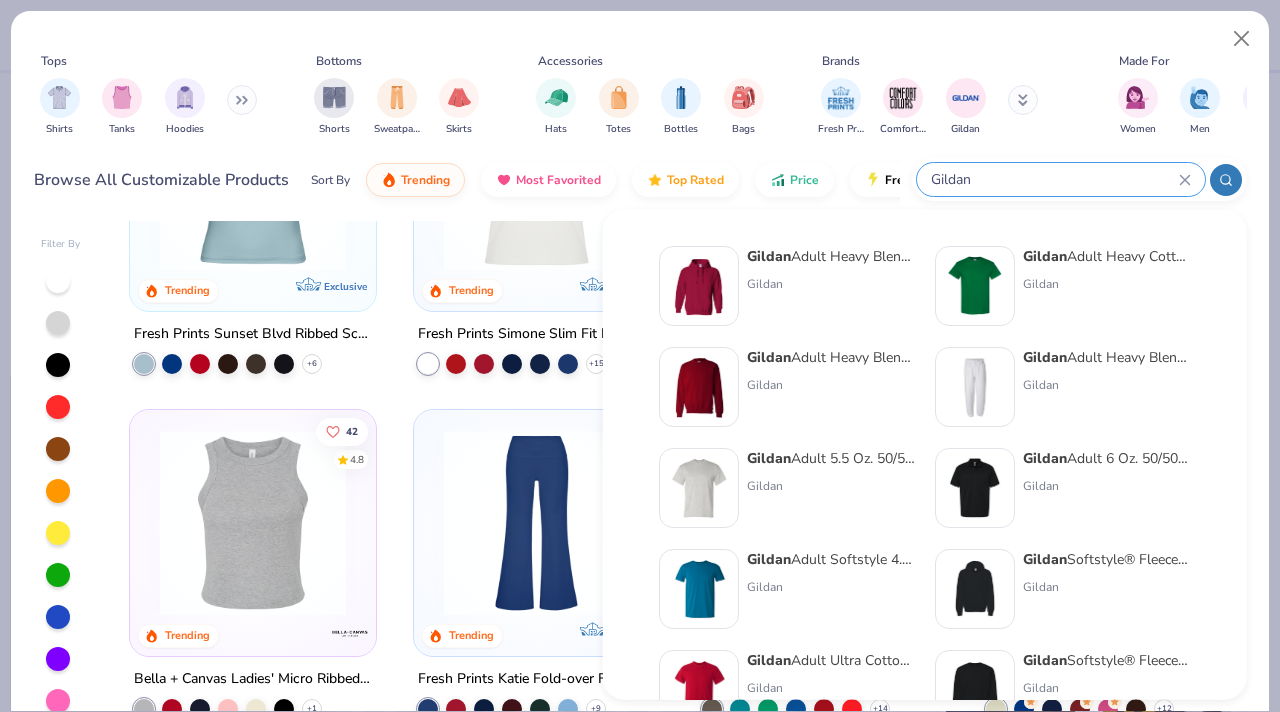 click on "Gildan Adult Heavy Blend Adult 8 Oz. 50/50 Fleece Crew" at bounding box center [831, 357] 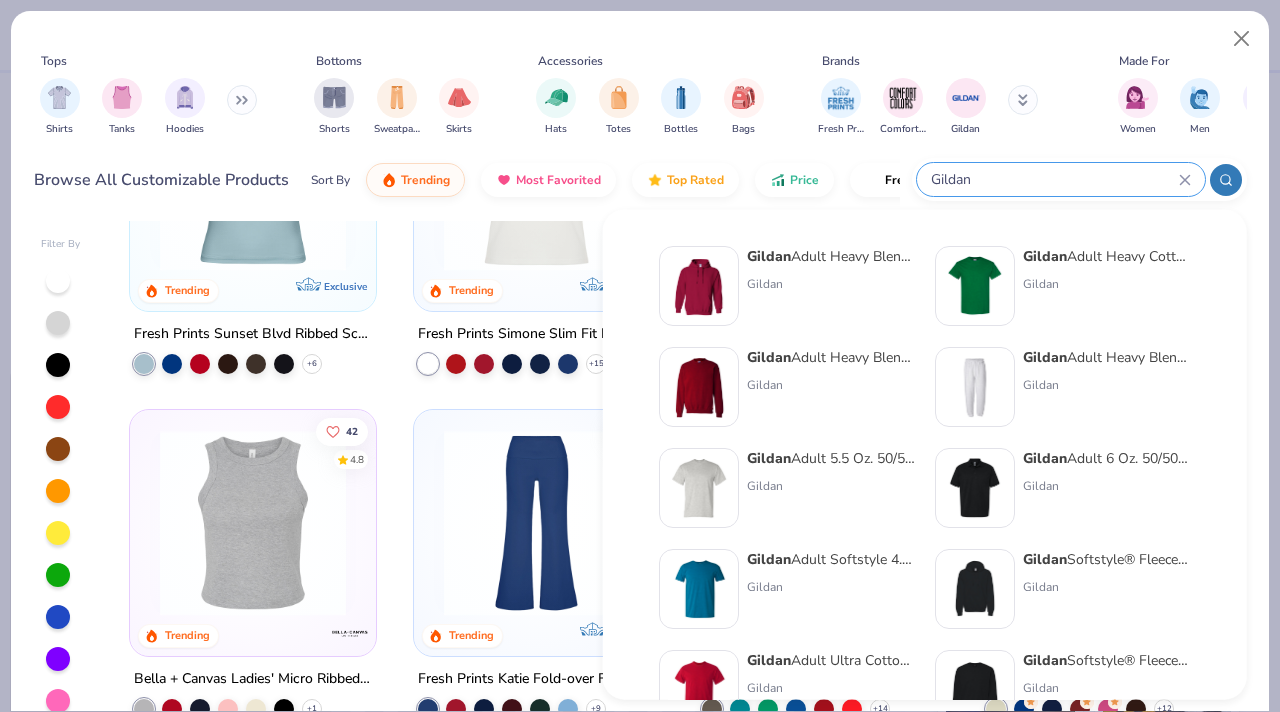 type 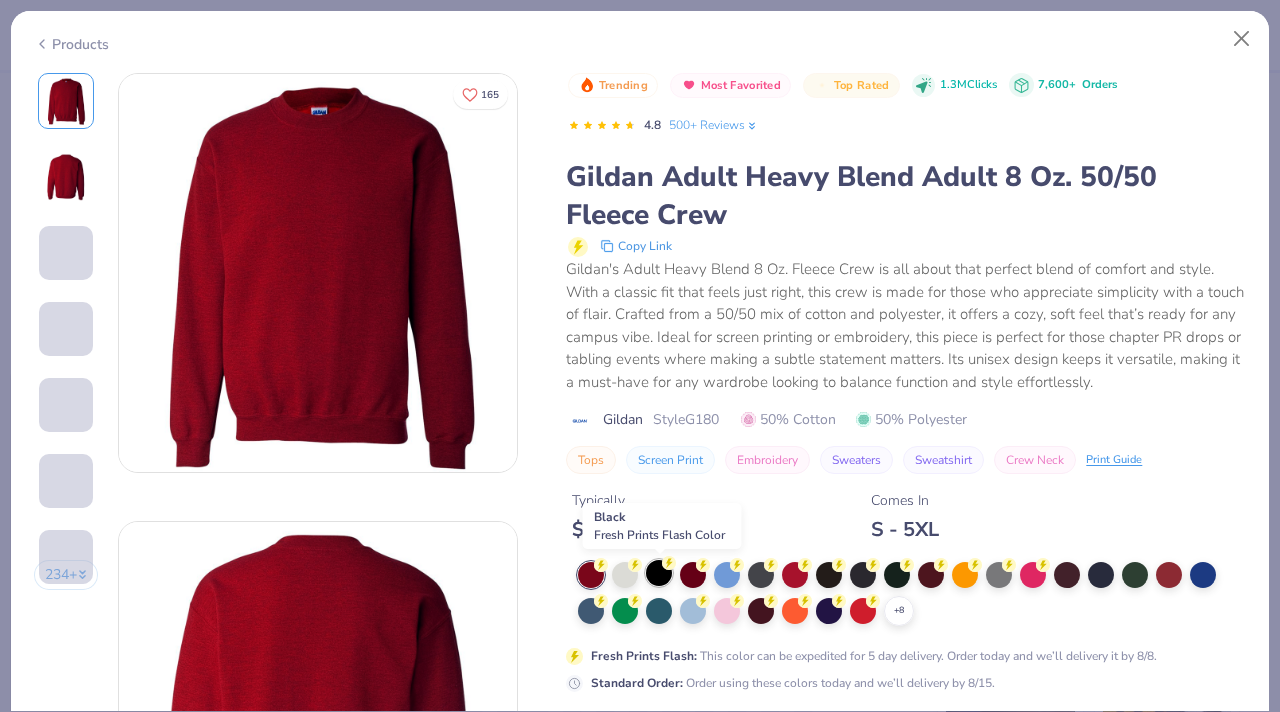 click at bounding box center [659, 573] 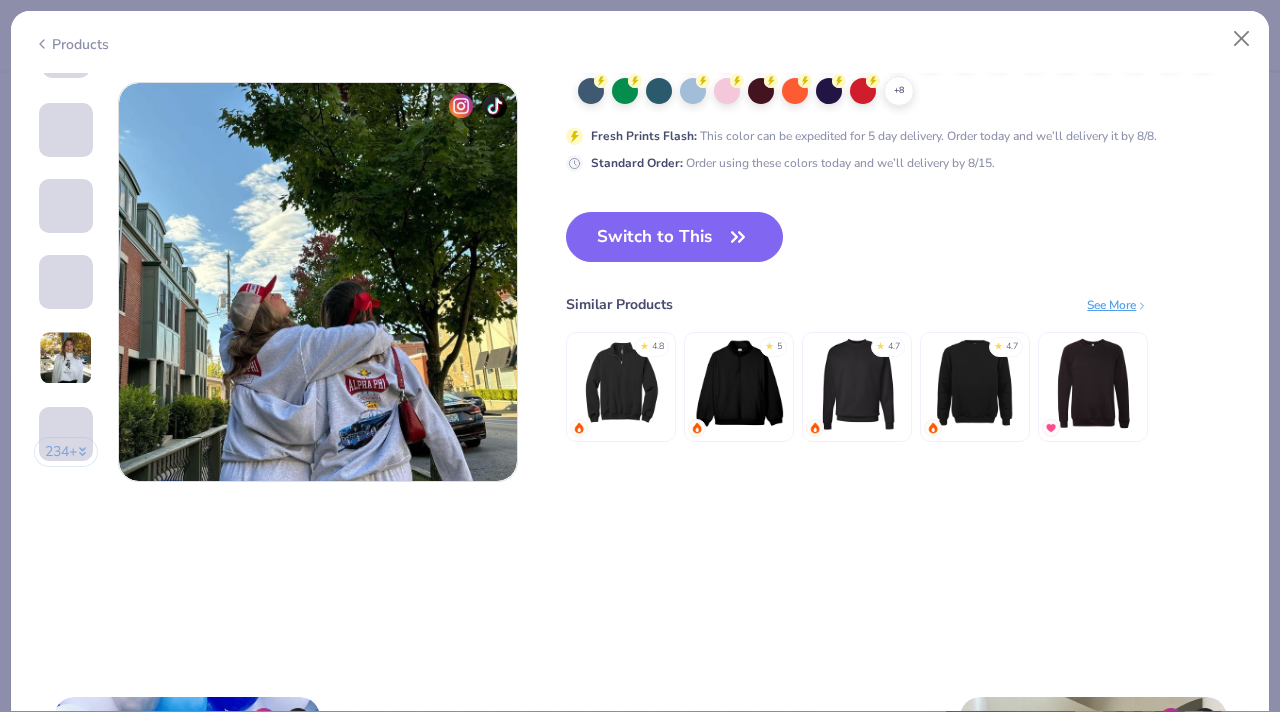 scroll, scrollTop: 2639, scrollLeft: 0, axis: vertical 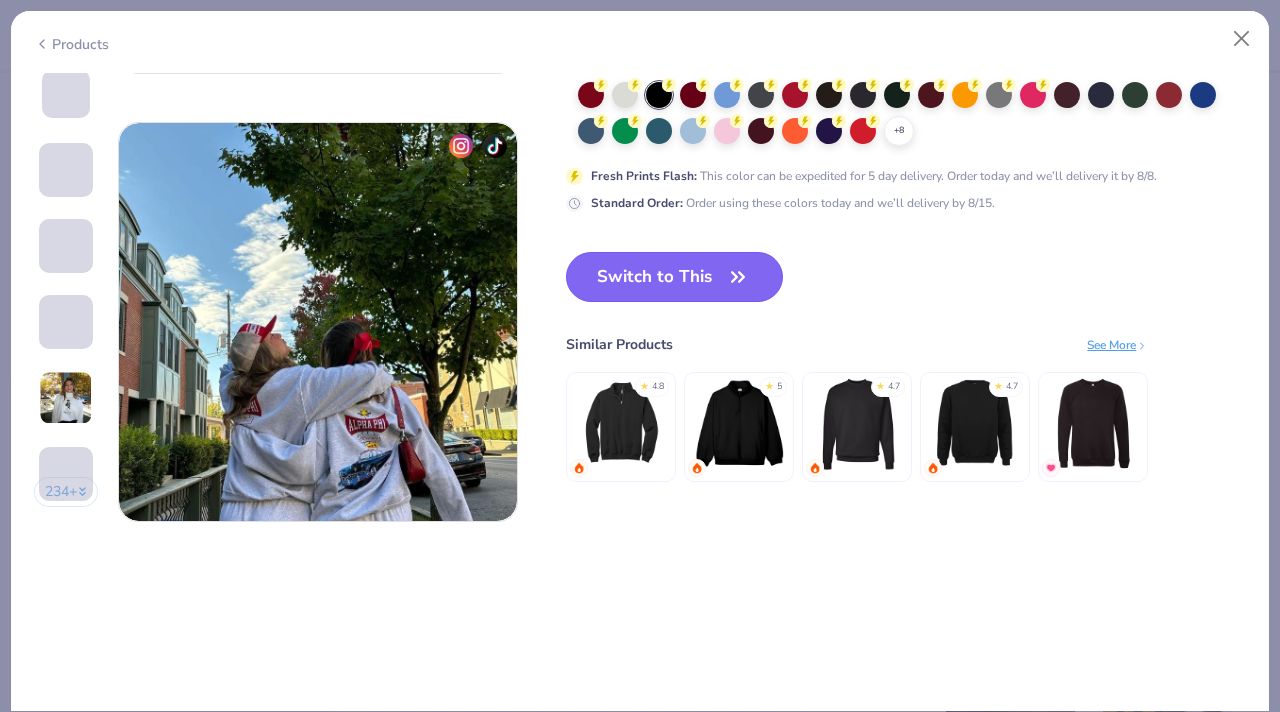 click on "Switch to This" at bounding box center [674, 277] 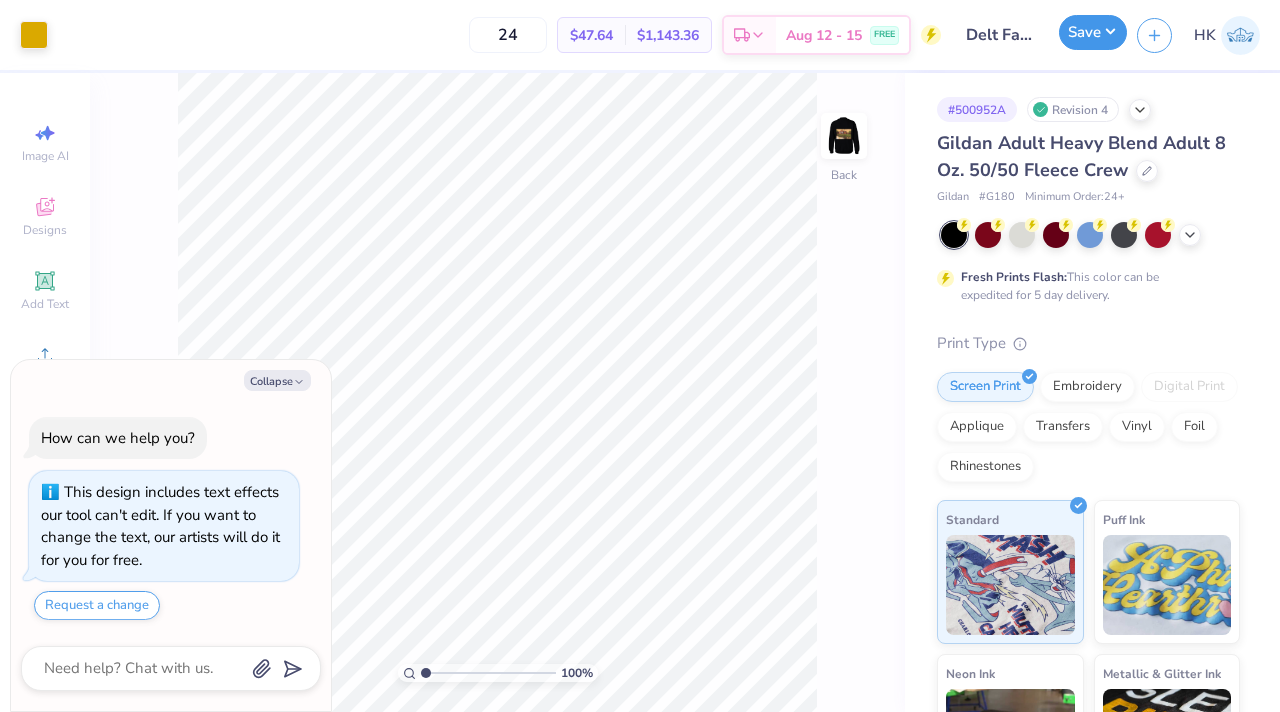 click on "Save" at bounding box center [1093, 32] 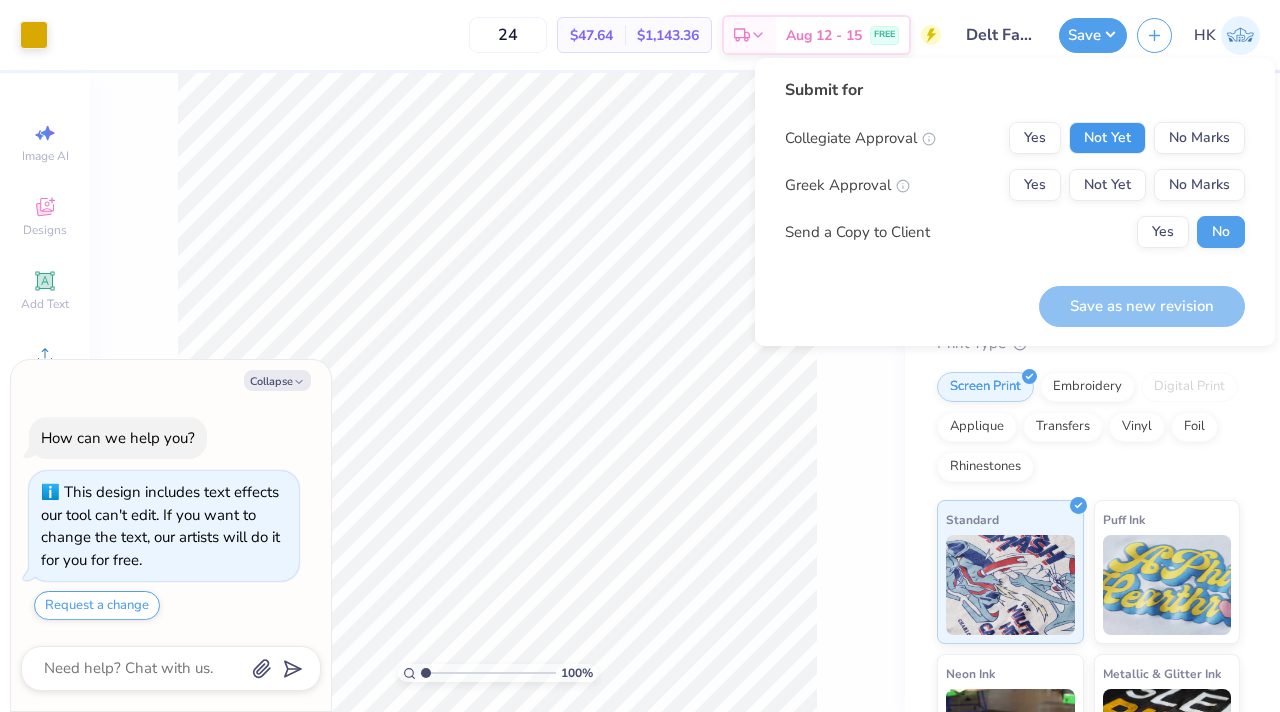 click on "Not Yet" at bounding box center (1107, 138) 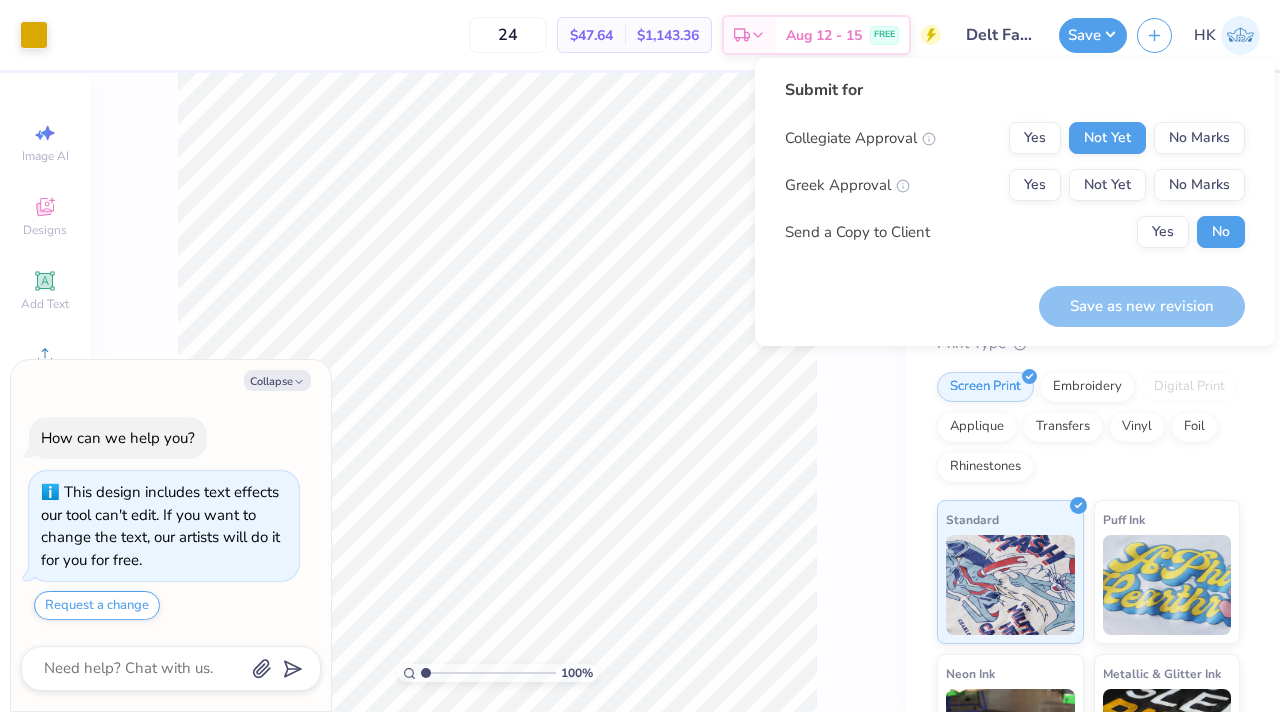 click on "Collegiate Approval Yes Not Yet No Marks Greek Approval Yes Not Yet No Marks Send a Copy to Client Yes No" at bounding box center [1015, 185] 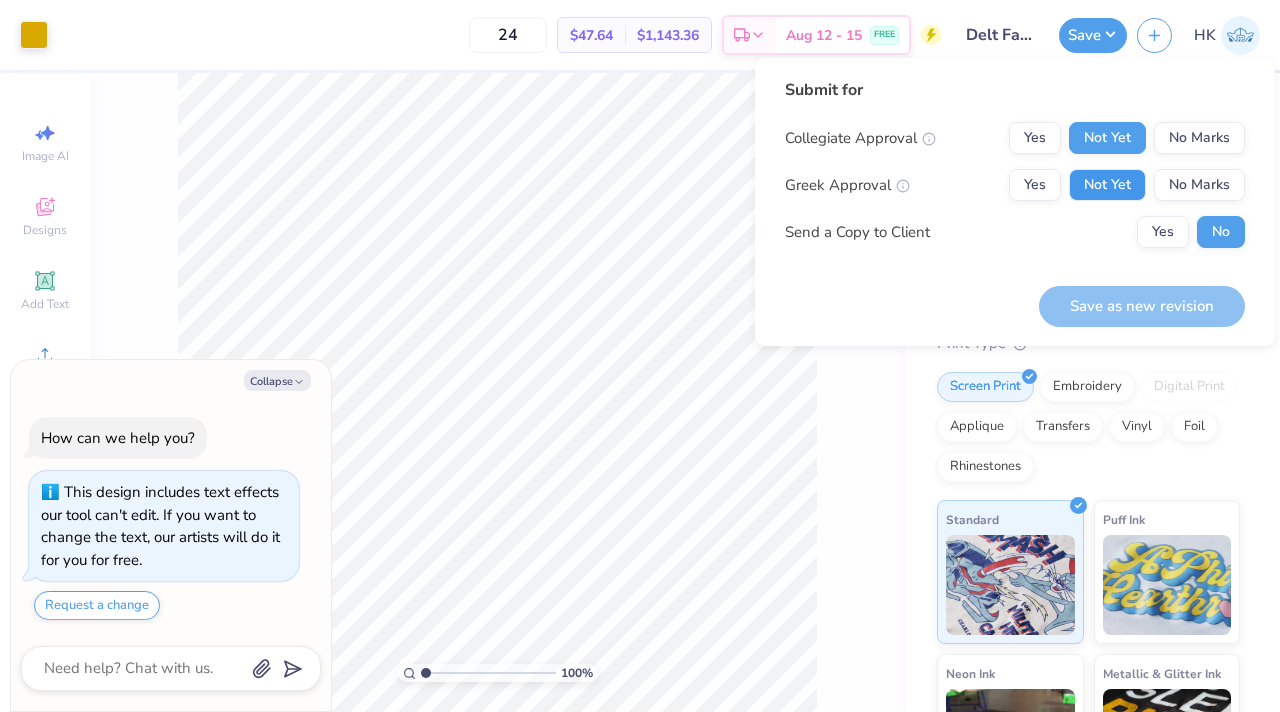 click on "Not Yet" at bounding box center [1107, 185] 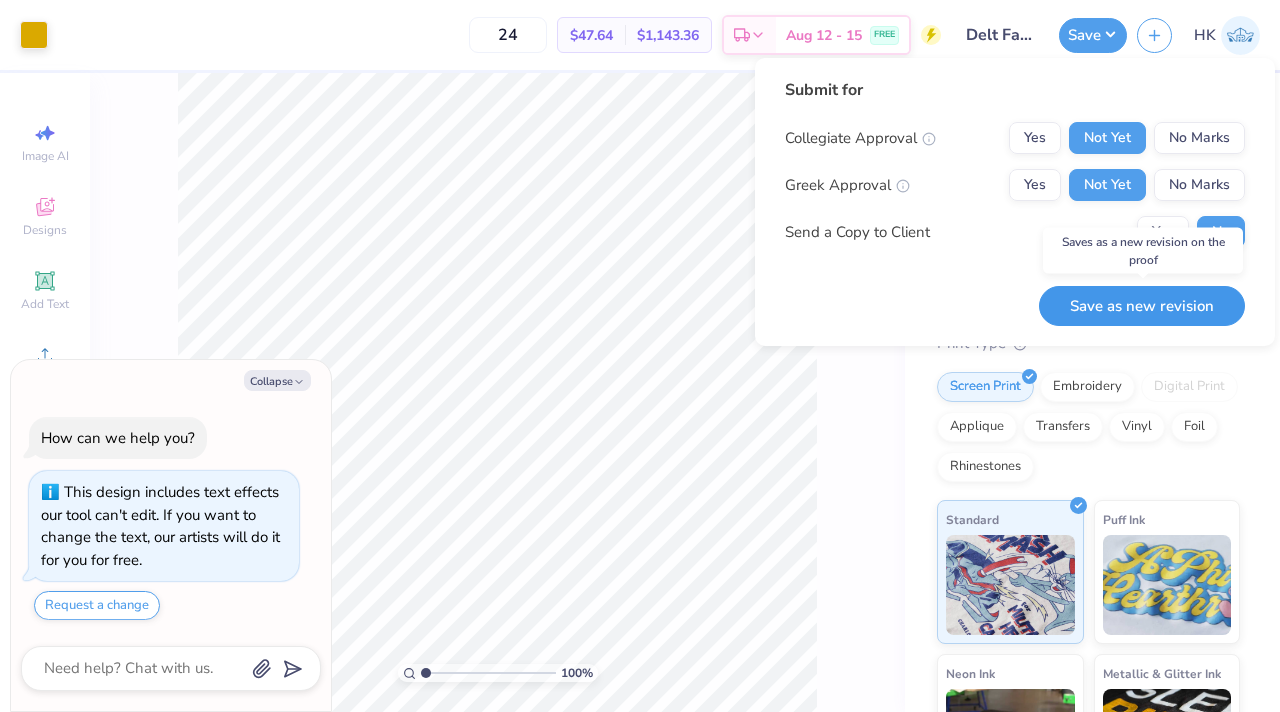 click on "Save as new revision" at bounding box center (1142, 306) 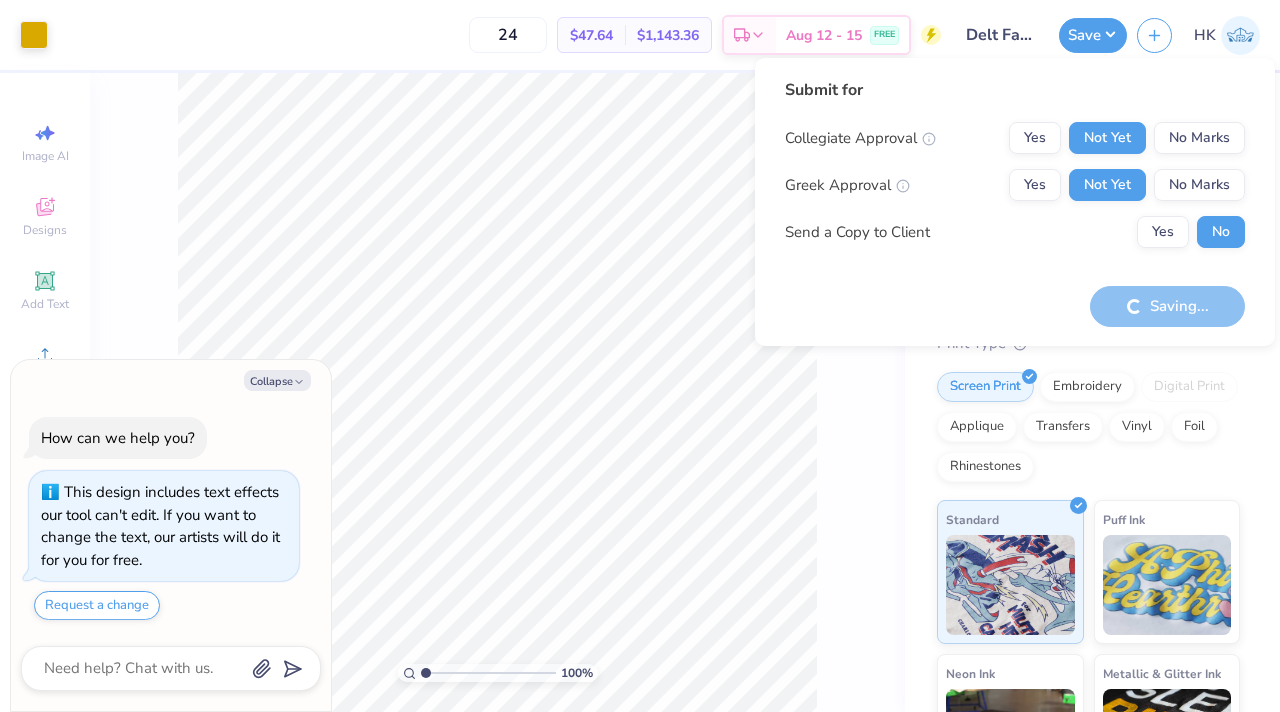 type on "x" 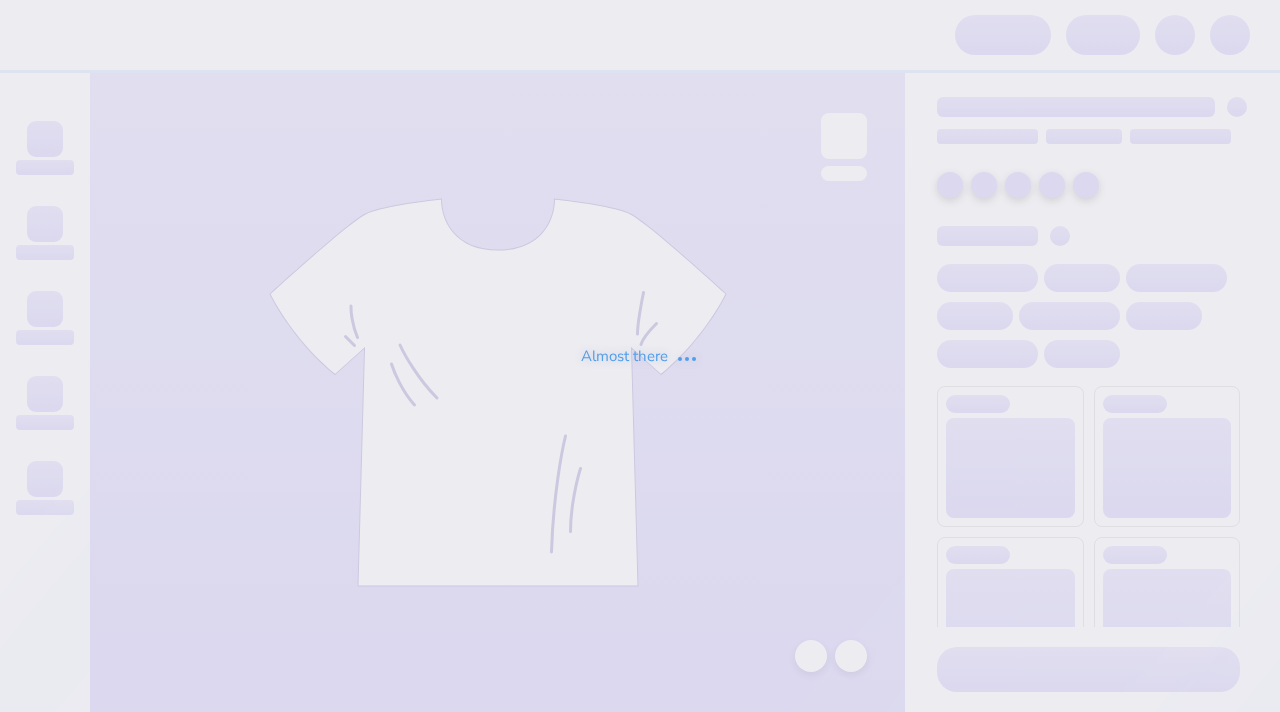scroll, scrollTop: 0, scrollLeft: 0, axis: both 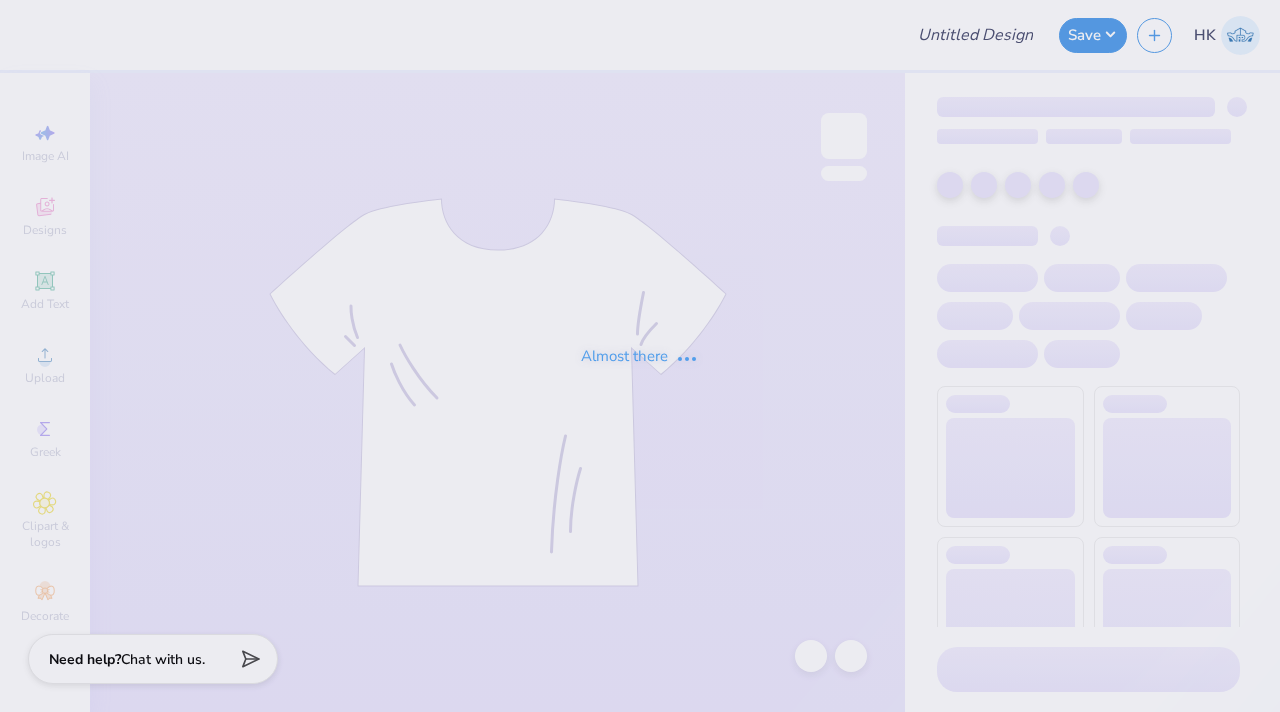 type on "Delt Fall Rush Club House" 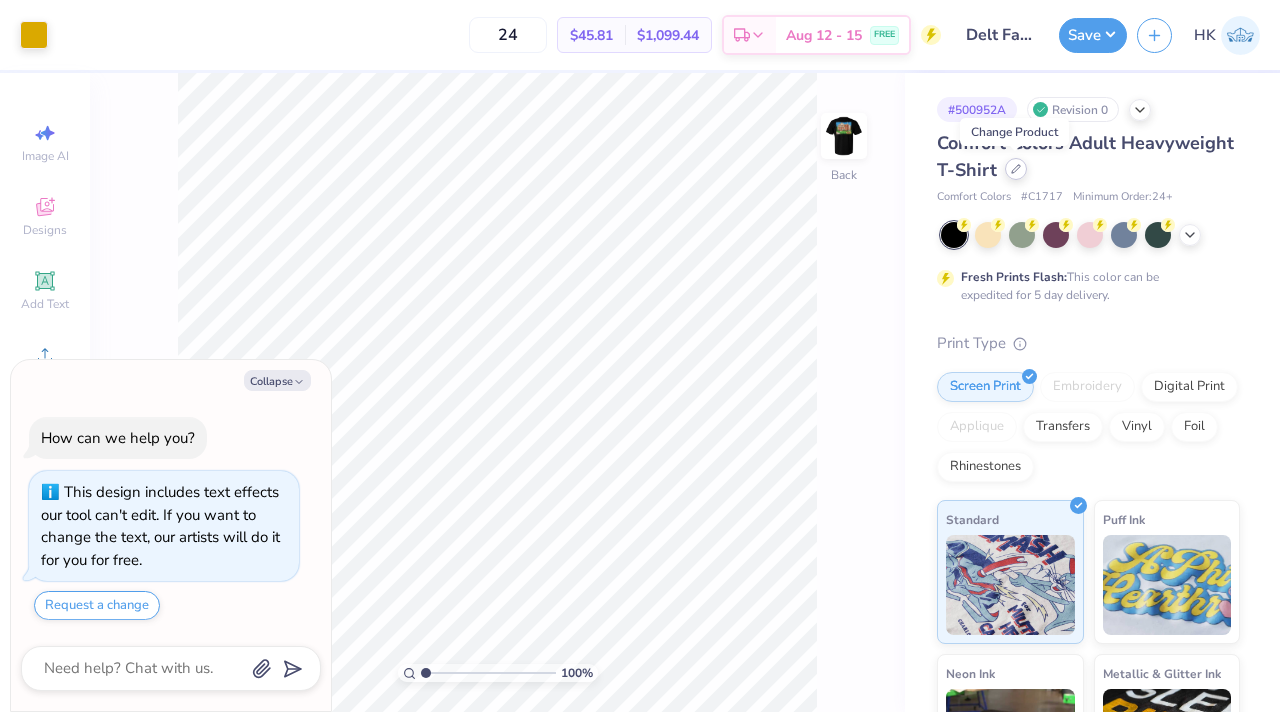 click 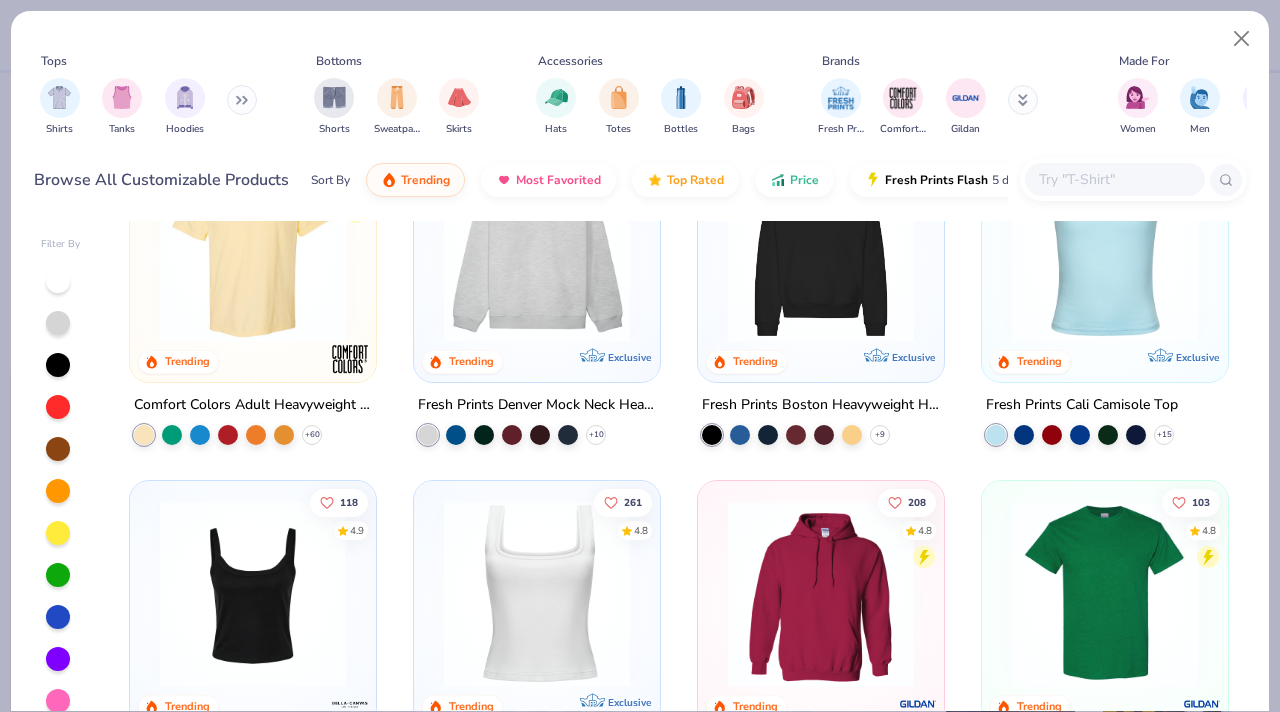 scroll, scrollTop: 116, scrollLeft: 0, axis: vertical 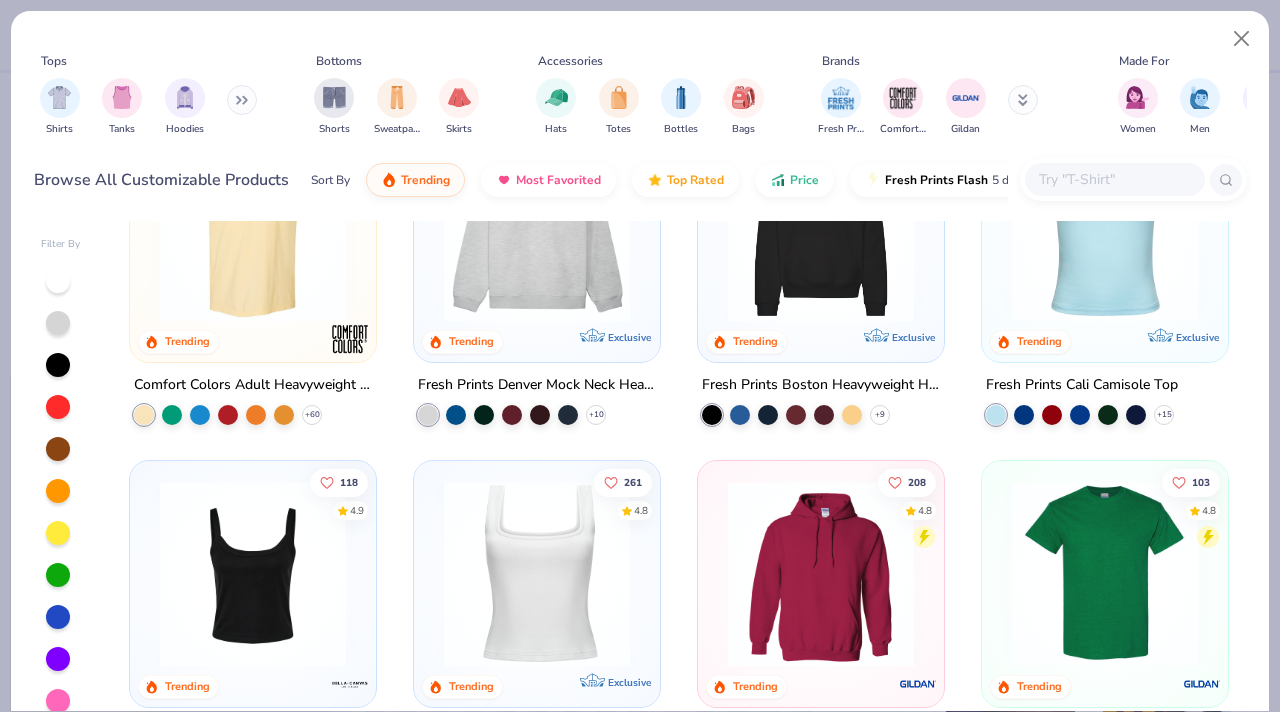 click at bounding box center (1105, 574) 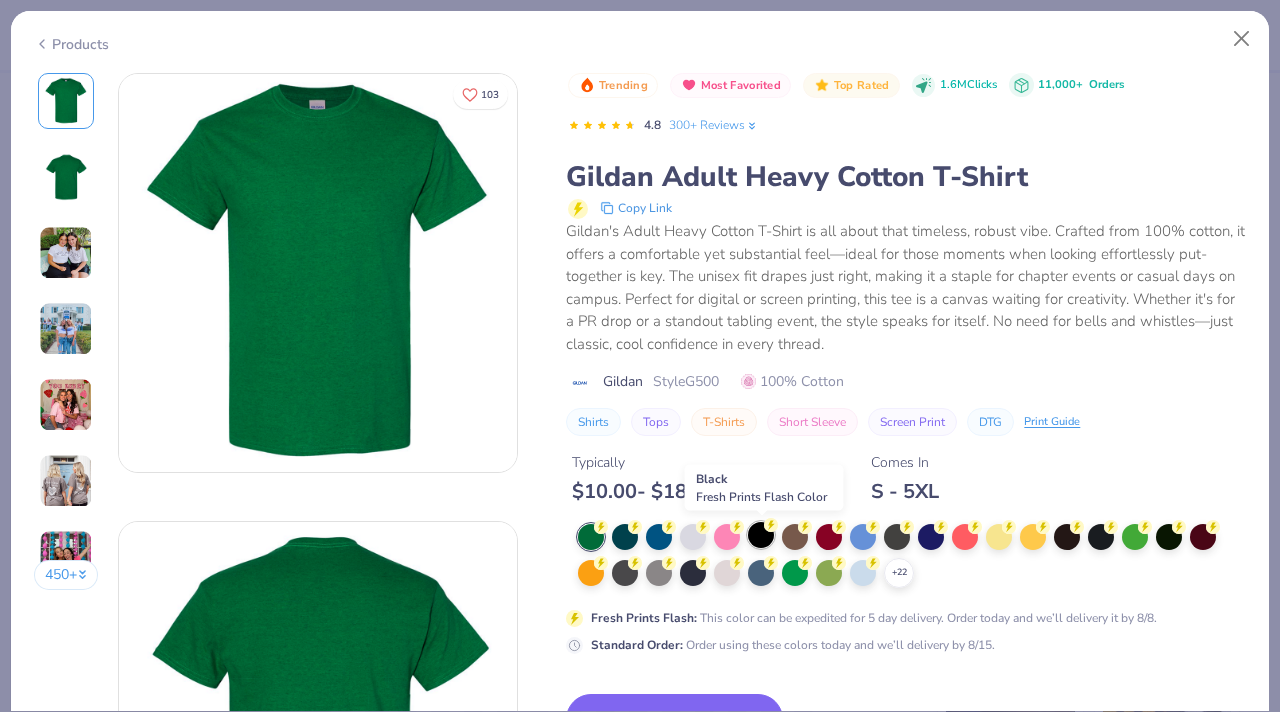 click at bounding box center (761, 535) 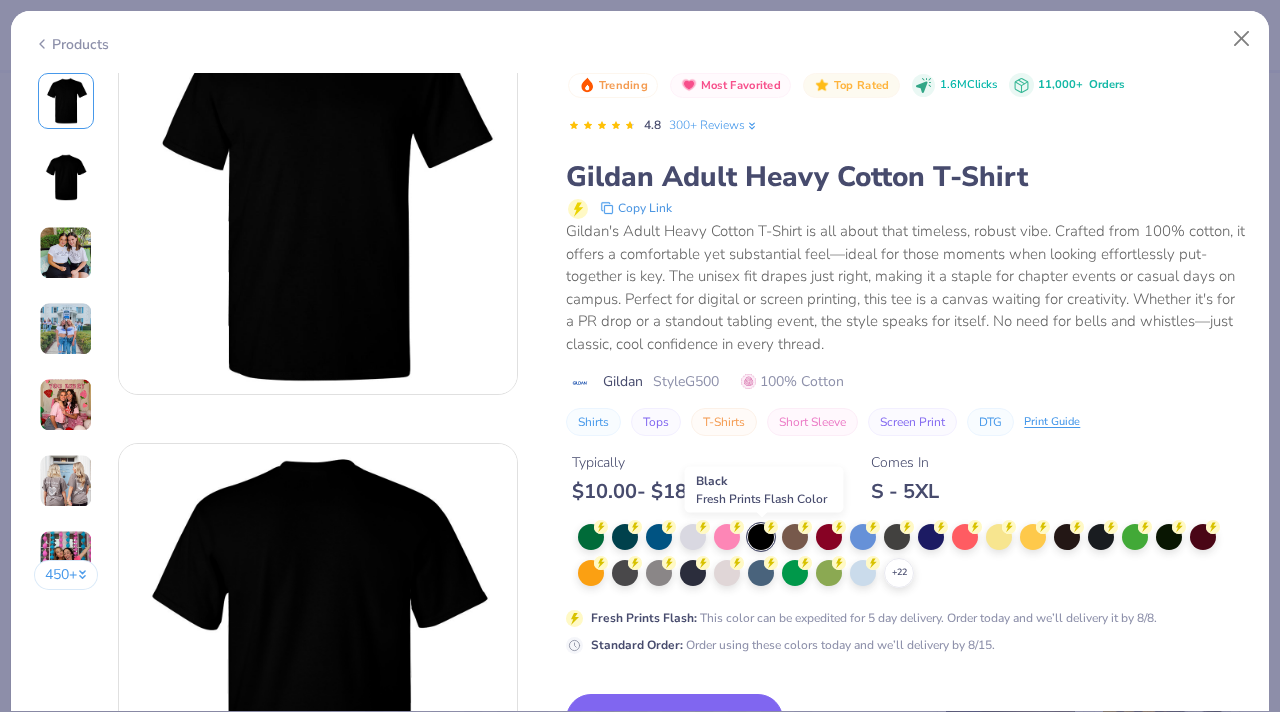 scroll, scrollTop: 80, scrollLeft: 0, axis: vertical 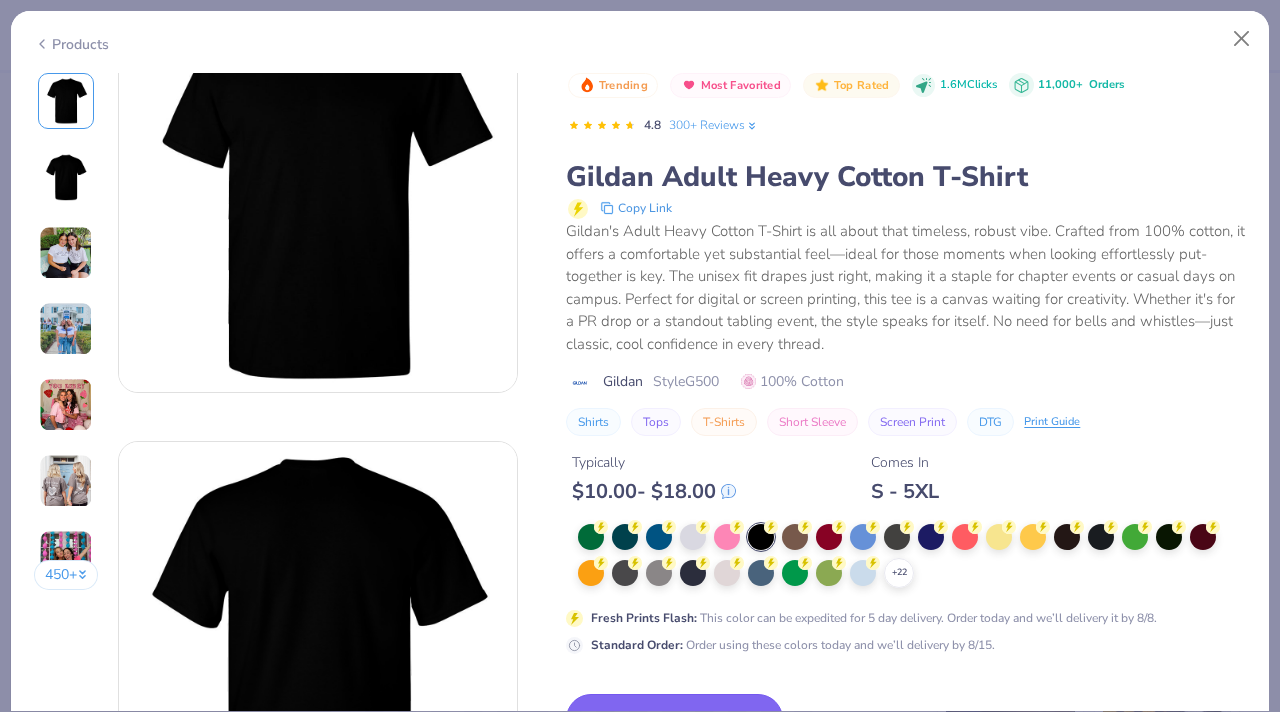 click on "Switch to This" at bounding box center [674, 719] 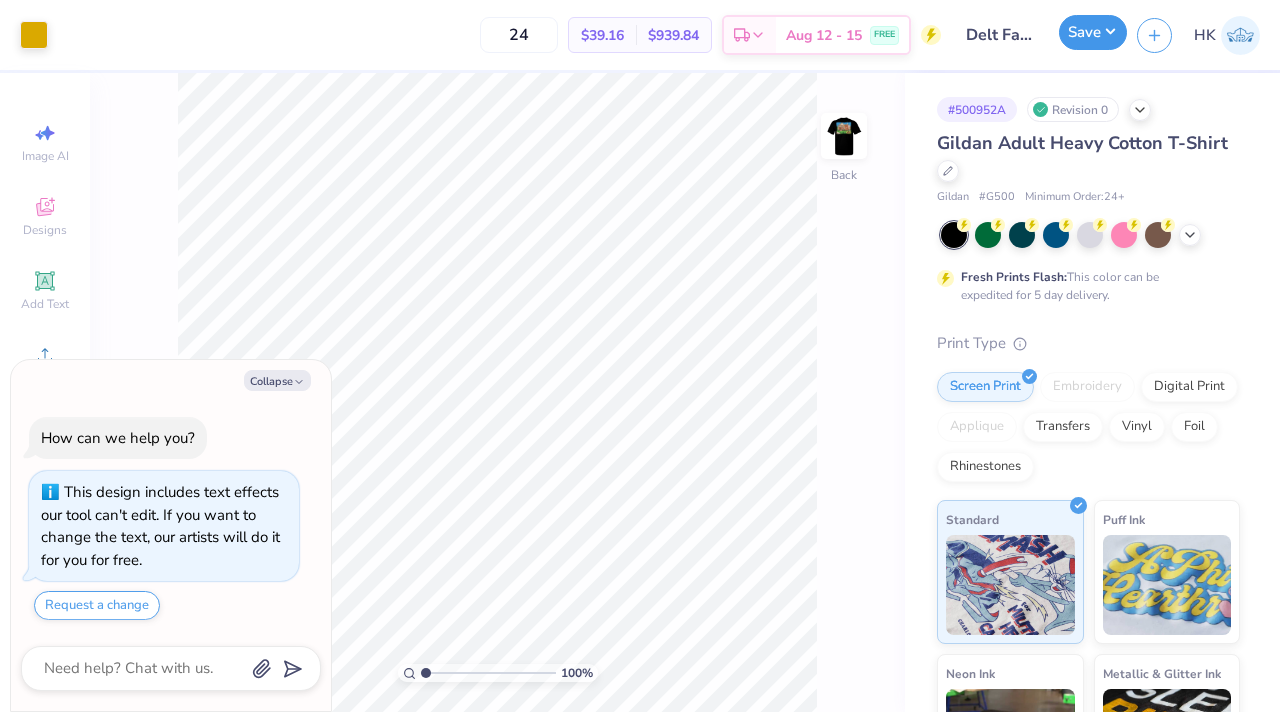click on "Save" at bounding box center (1093, 32) 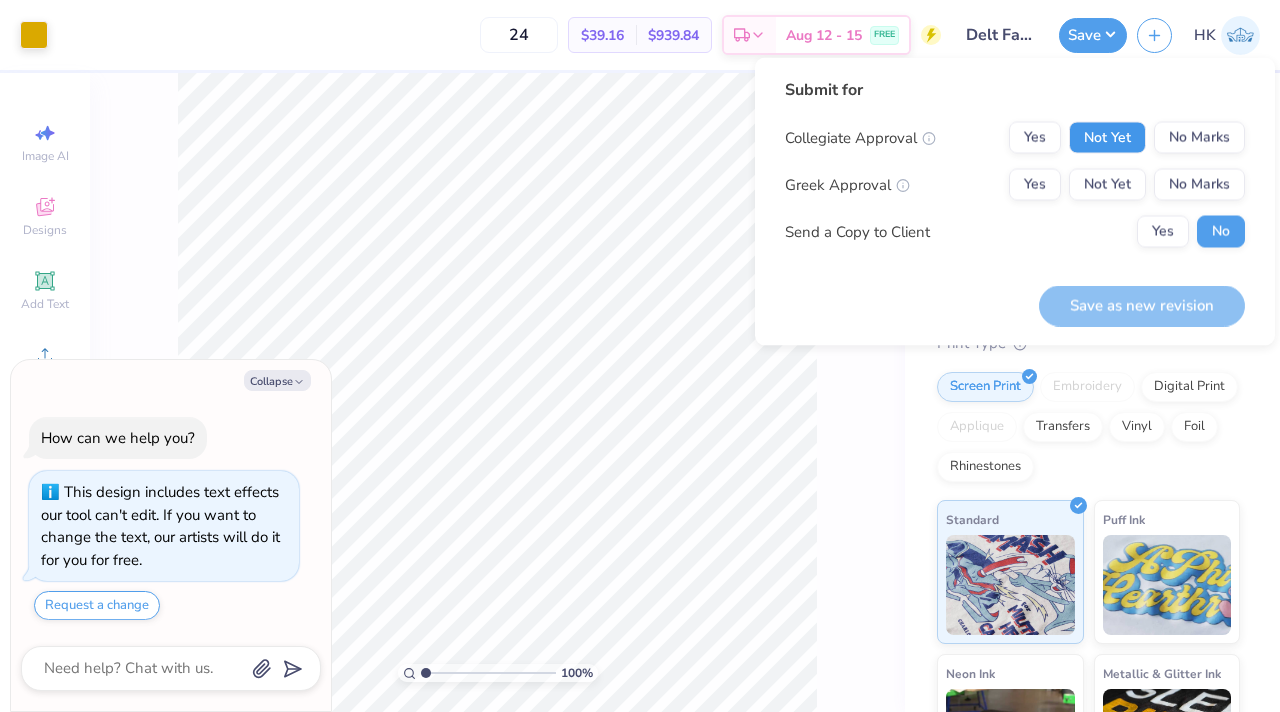 click on "Not Yet" at bounding box center [1107, 138] 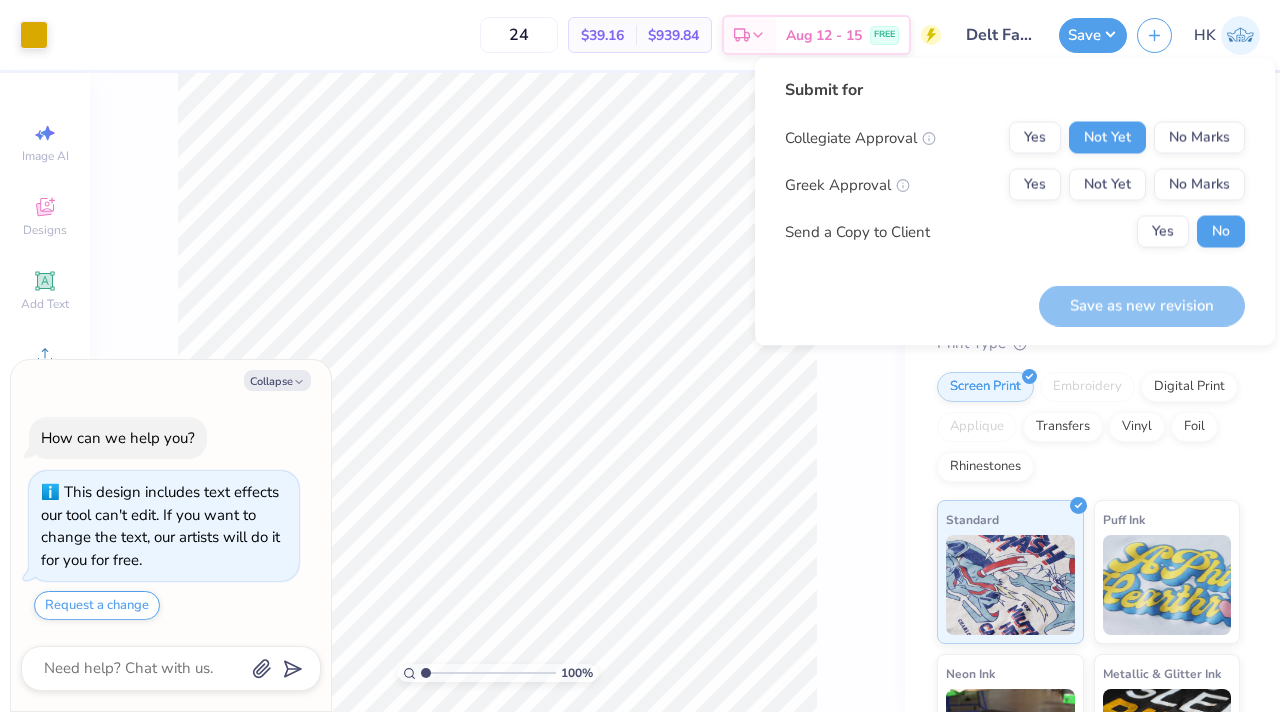 click on "Not Yet" at bounding box center [1107, 185] 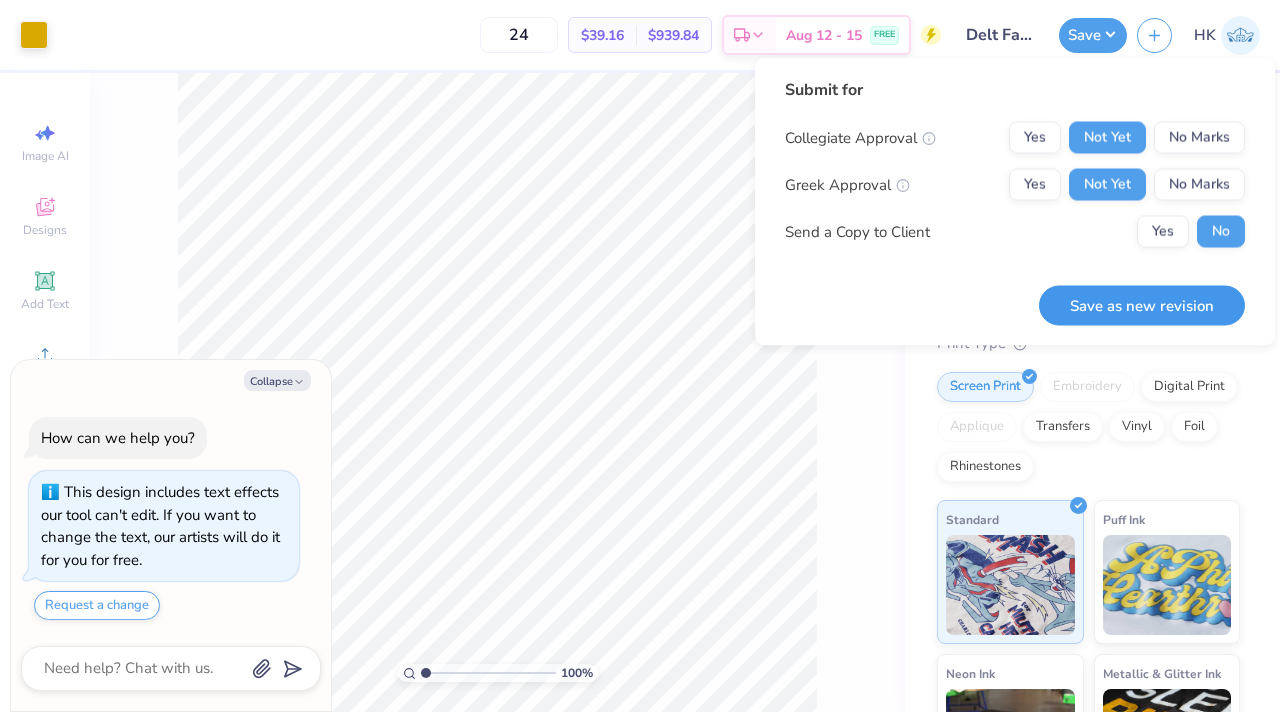 click on "Save as new revision" at bounding box center (1142, 305) 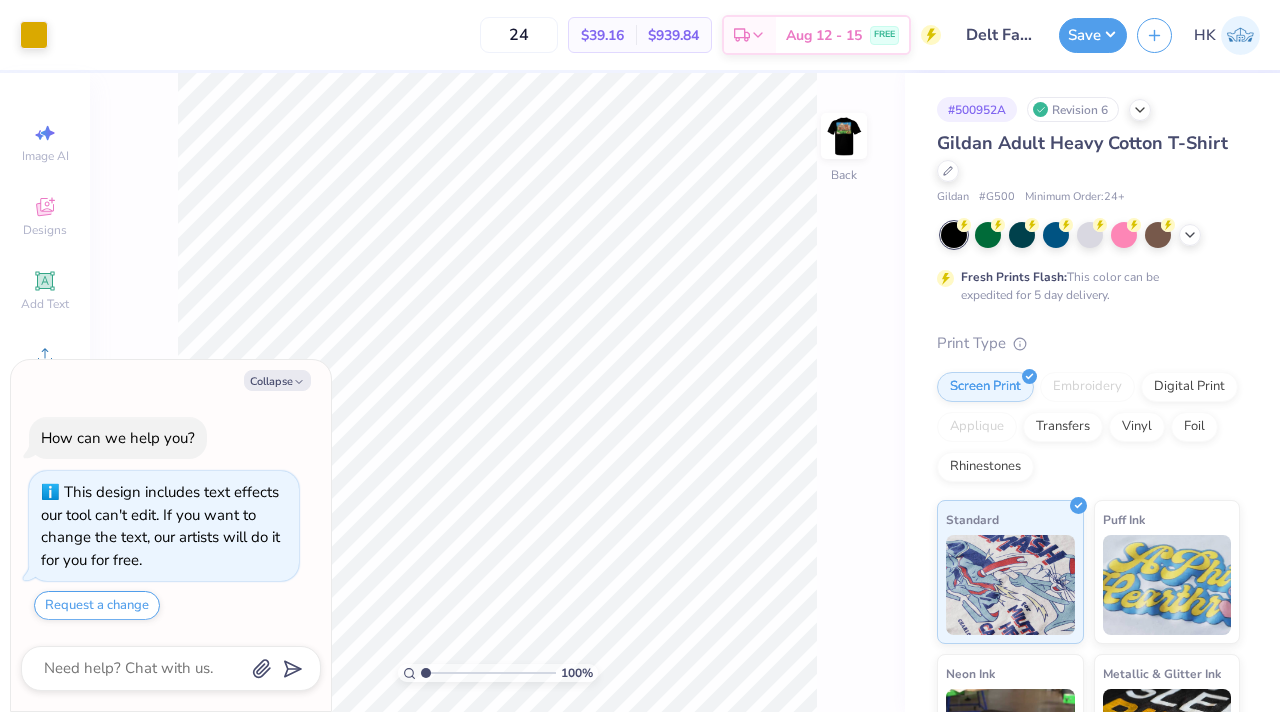 click on "Gildan Adult Heavy Cotton T-Shirt" at bounding box center [1088, 157] 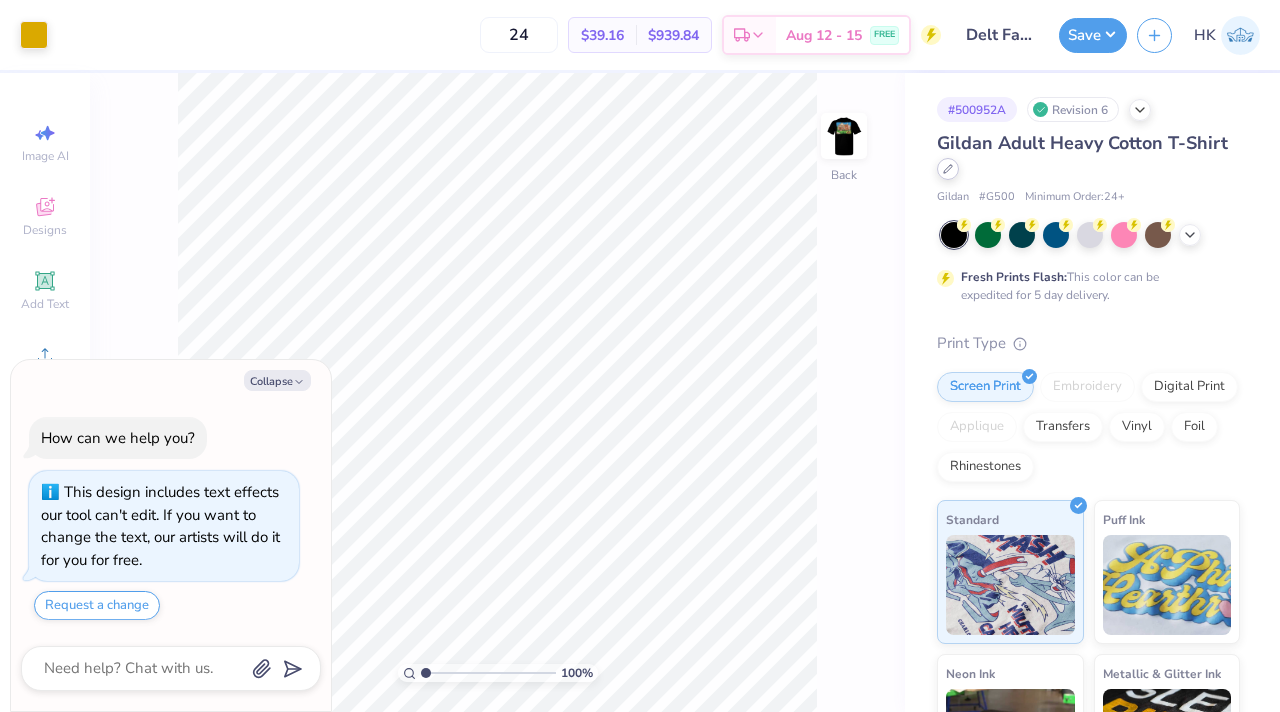 click at bounding box center [948, 169] 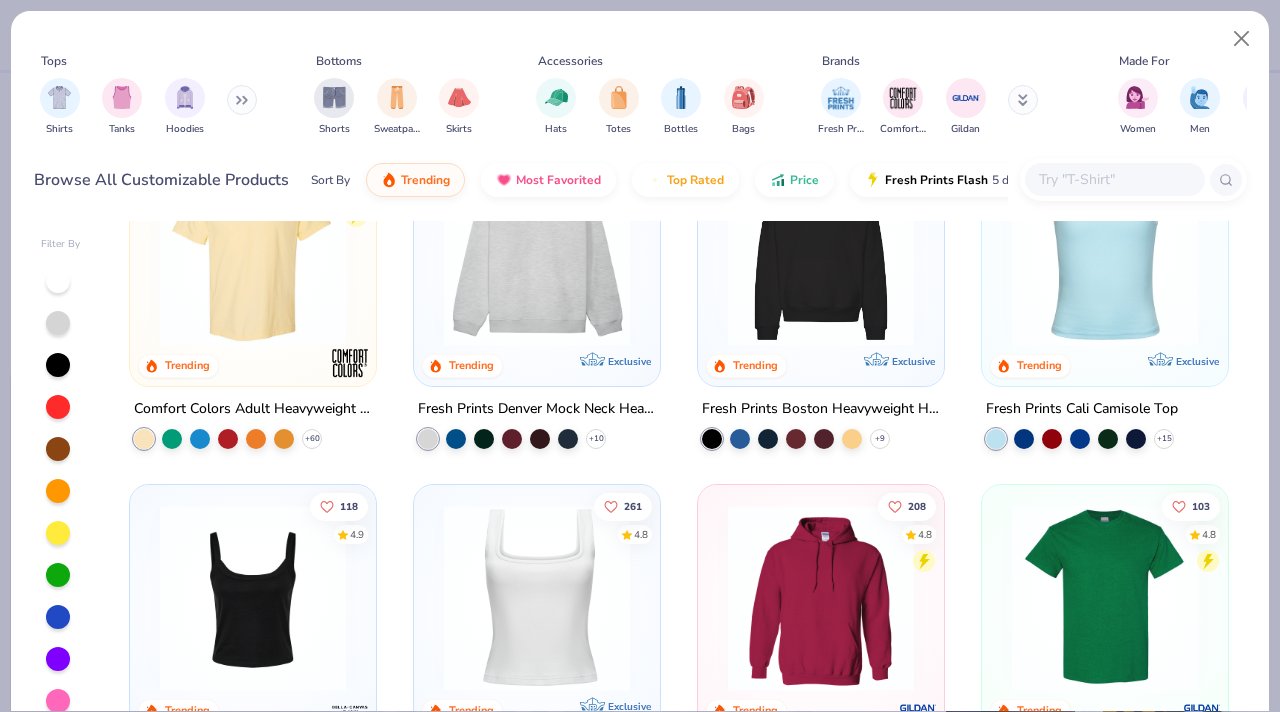 scroll, scrollTop: 0, scrollLeft: 0, axis: both 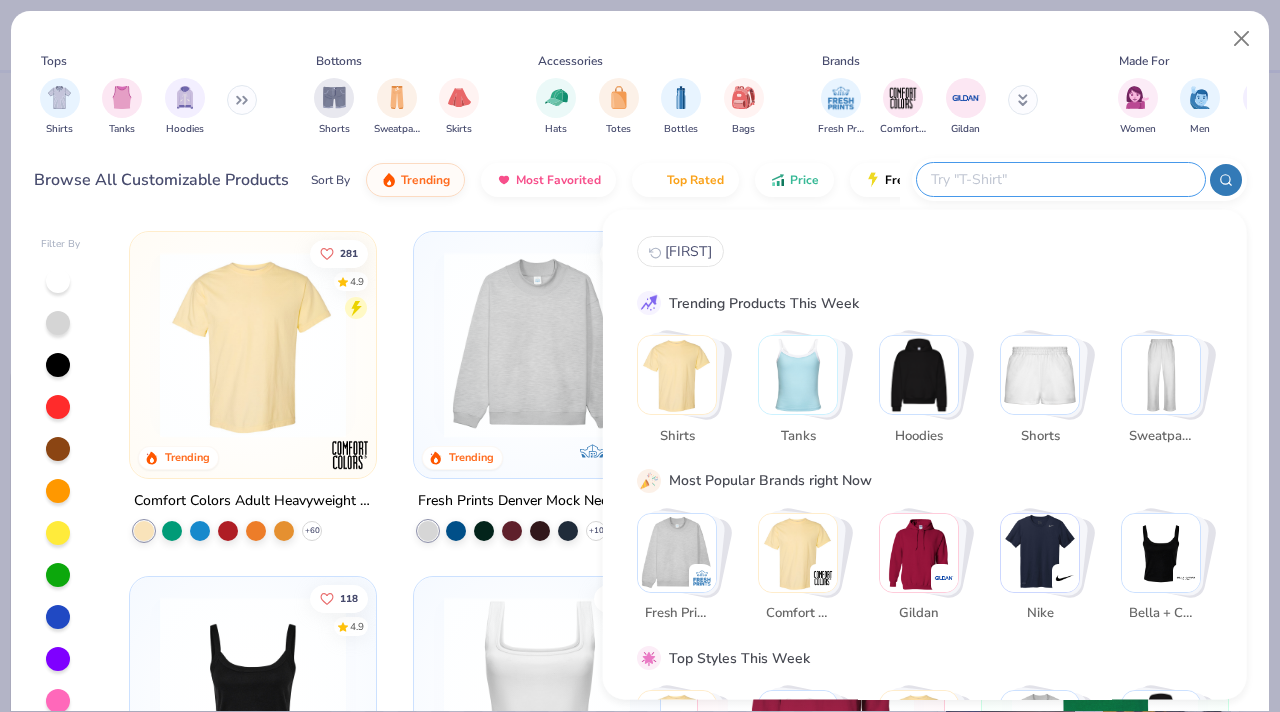 click at bounding box center [1060, 179] 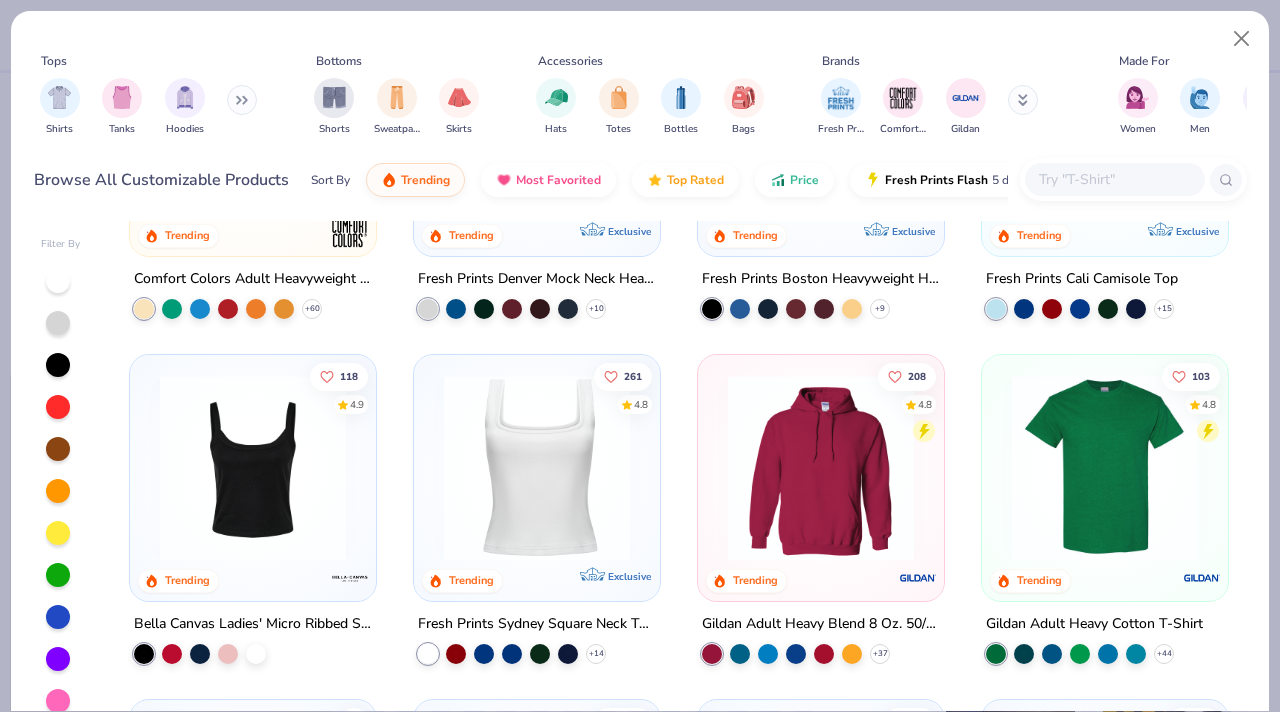 scroll, scrollTop: 224, scrollLeft: 0, axis: vertical 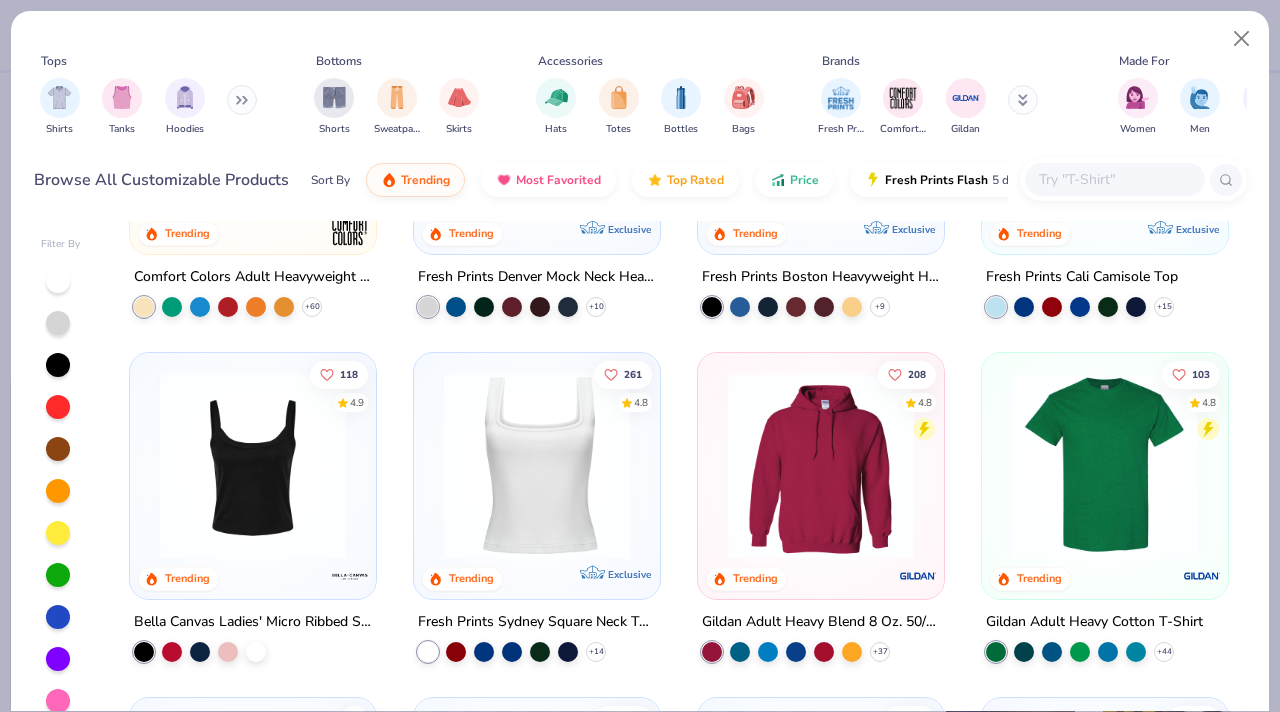 click at bounding box center [821, 466] 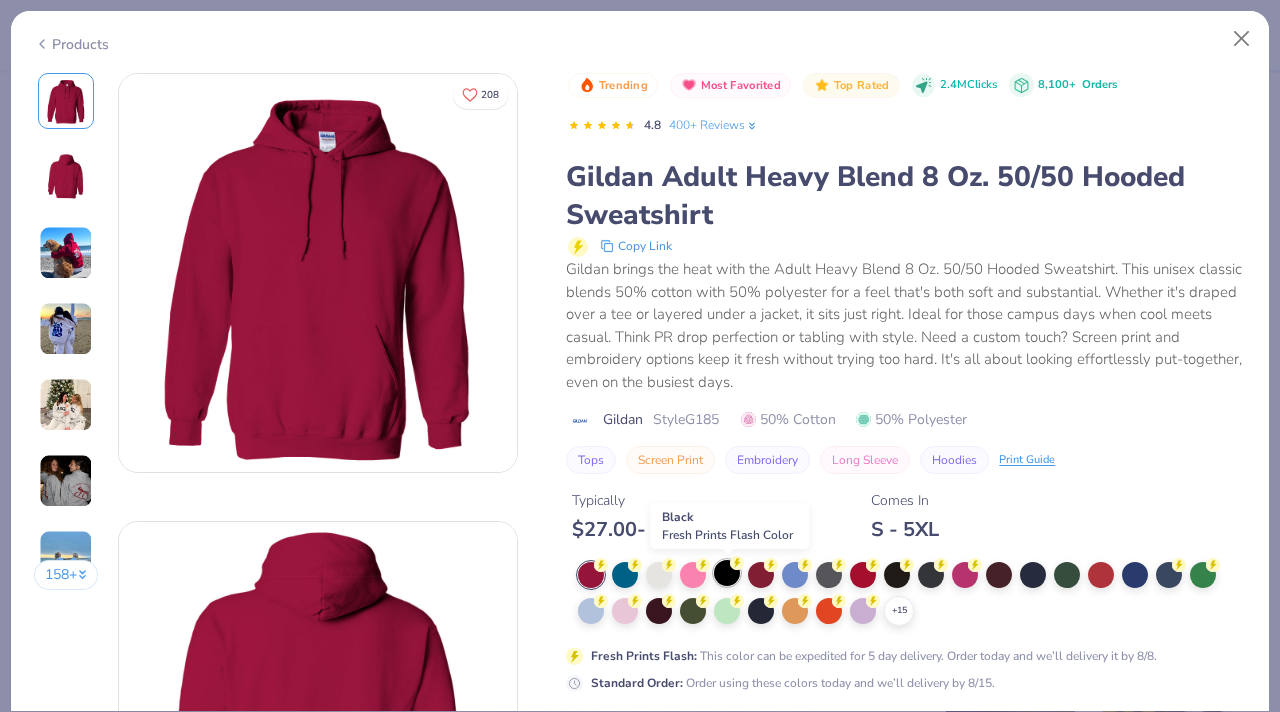 click at bounding box center [727, 573] 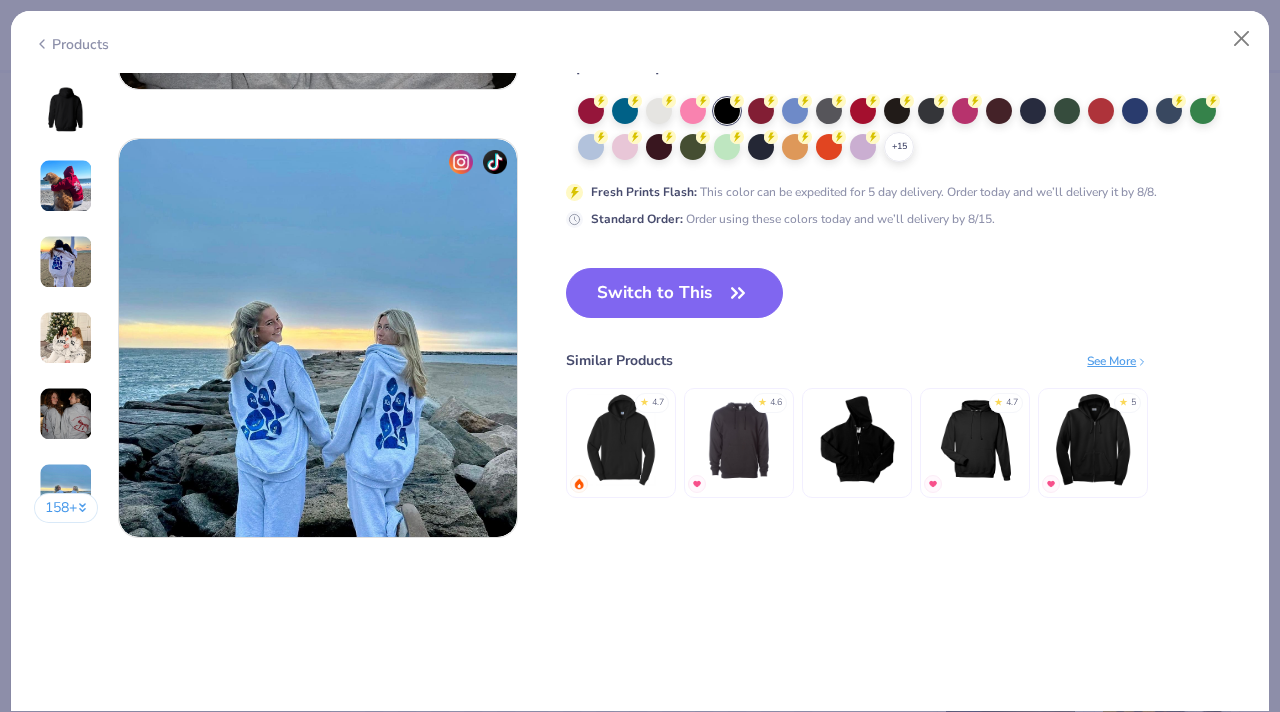 scroll, scrollTop: 2621, scrollLeft: 0, axis: vertical 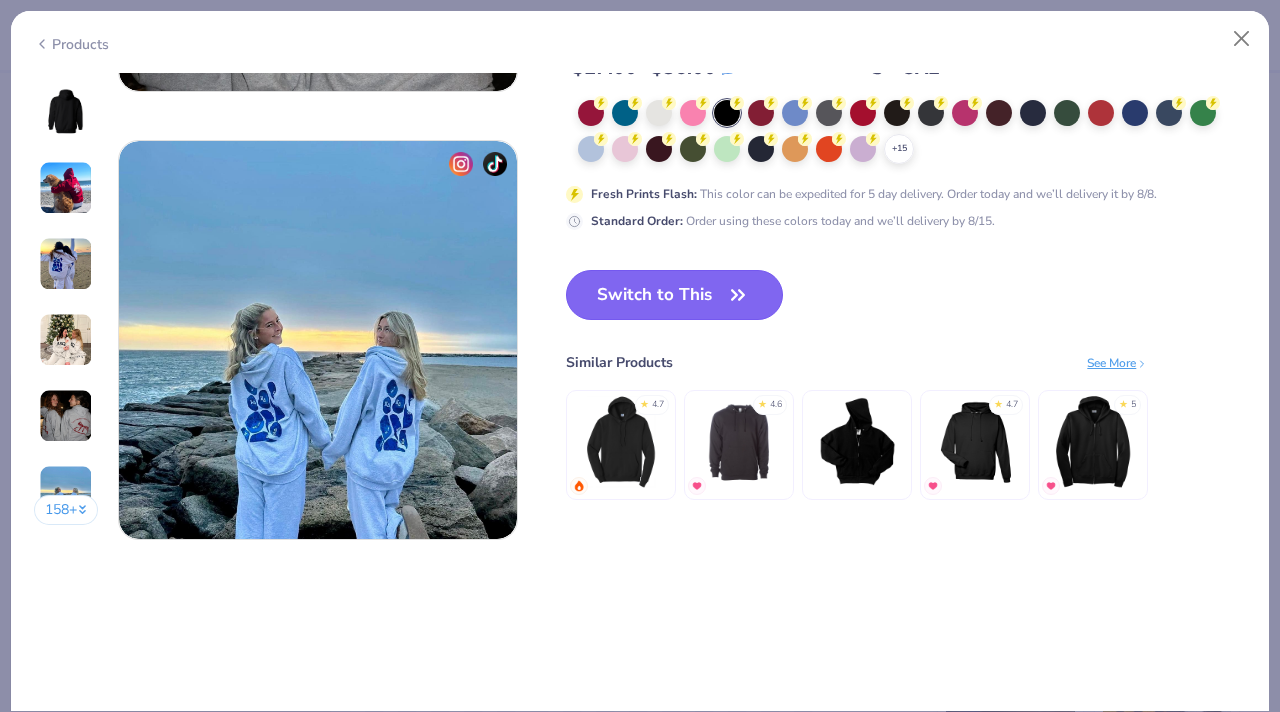 click on "Switch to This" at bounding box center [674, 295] 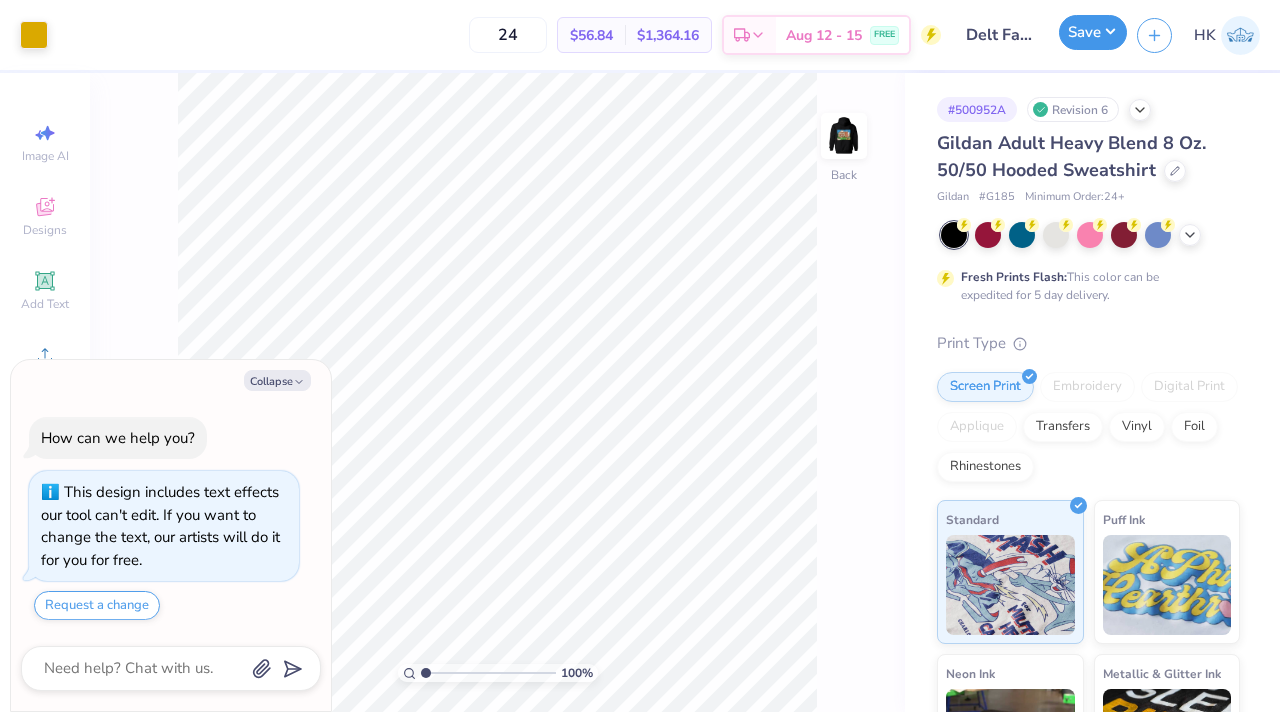 click on "Save" at bounding box center [1093, 32] 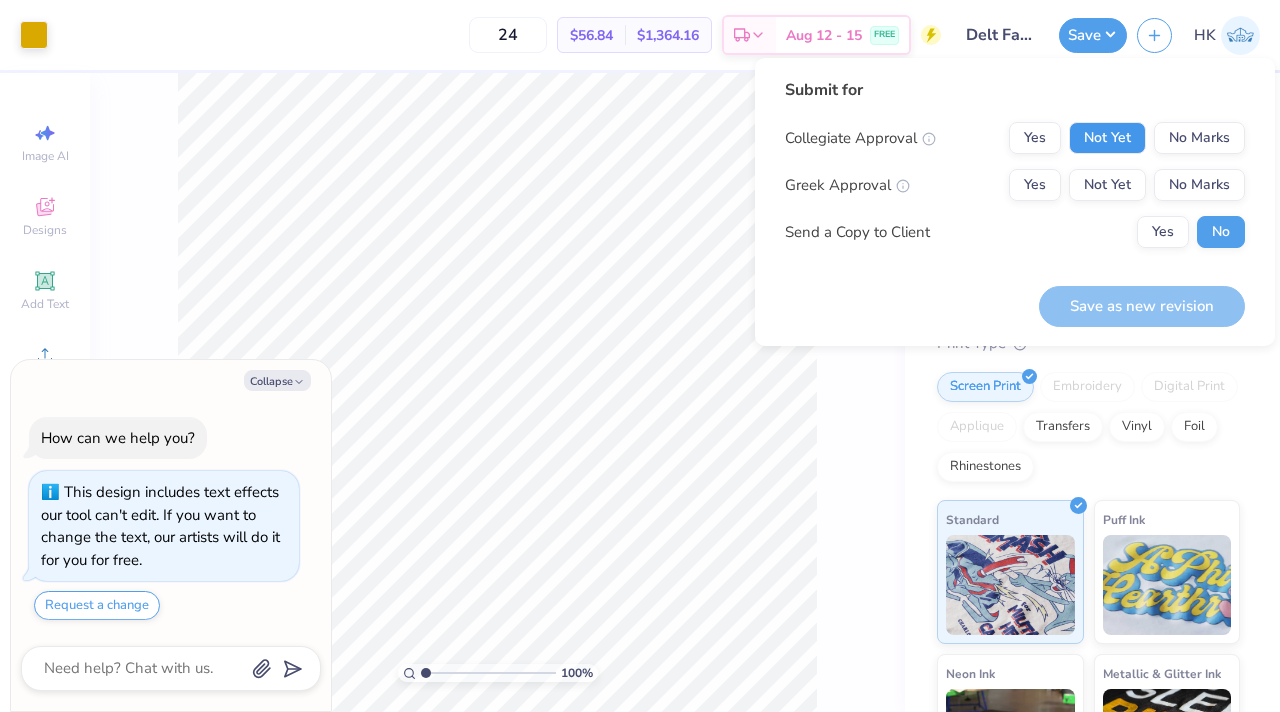 click on "Not Yet" at bounding box center [1107, 138] 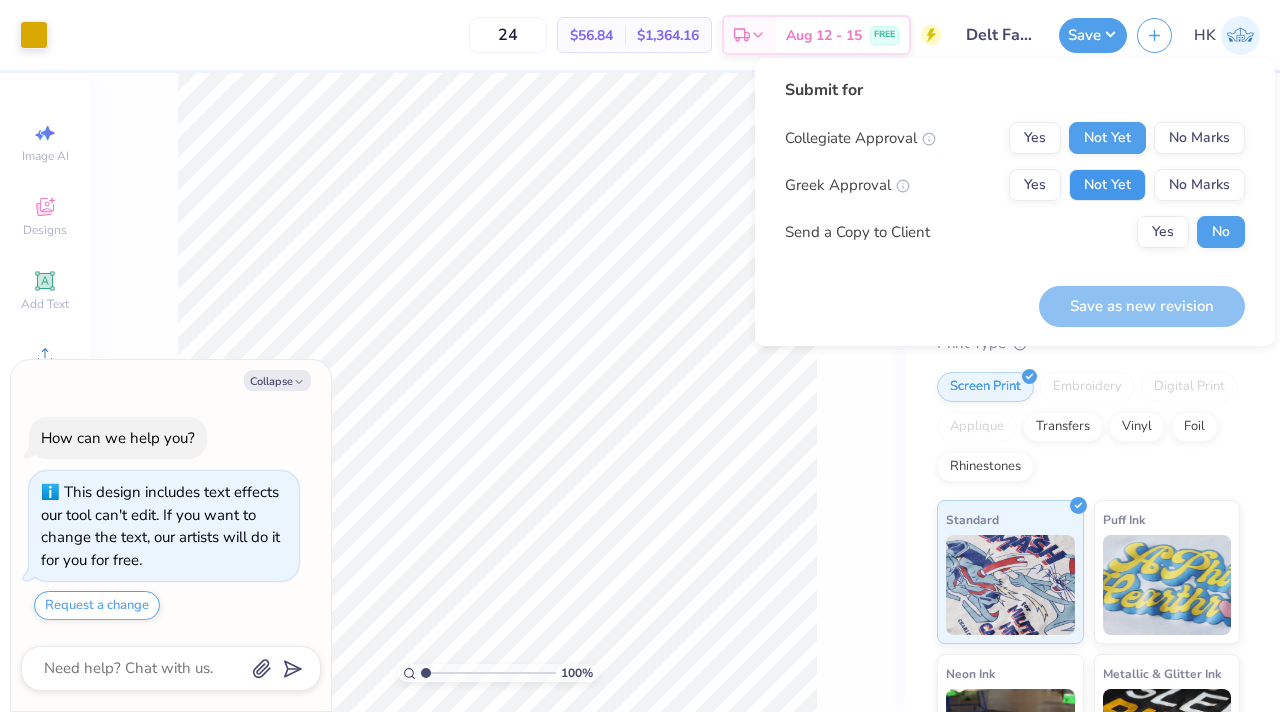 click on "Not Yet" at bounding box center [1107, 185] 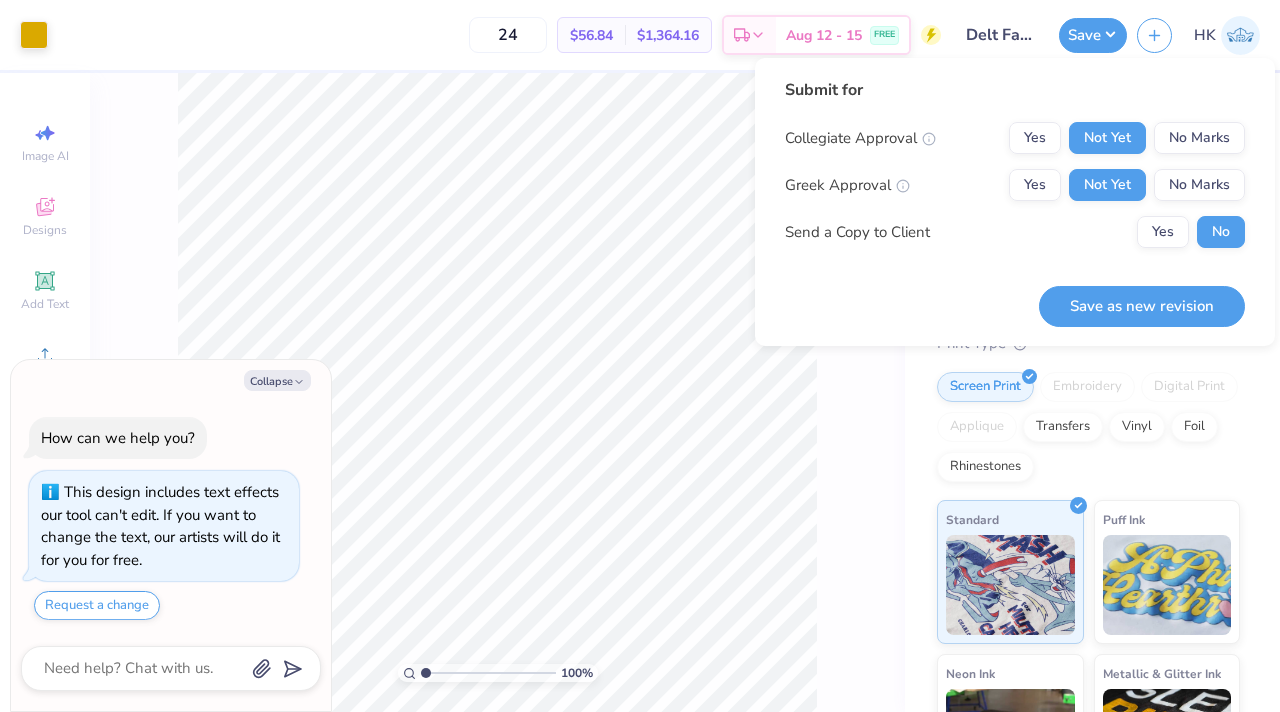 click on "Submit for Collegiate Approval Yes Not Yet No Marks Greek Approval Yes Not Yet No Marks Send a Copy to Client Yes No Save as new revision" at bounding box center (1015, 202) 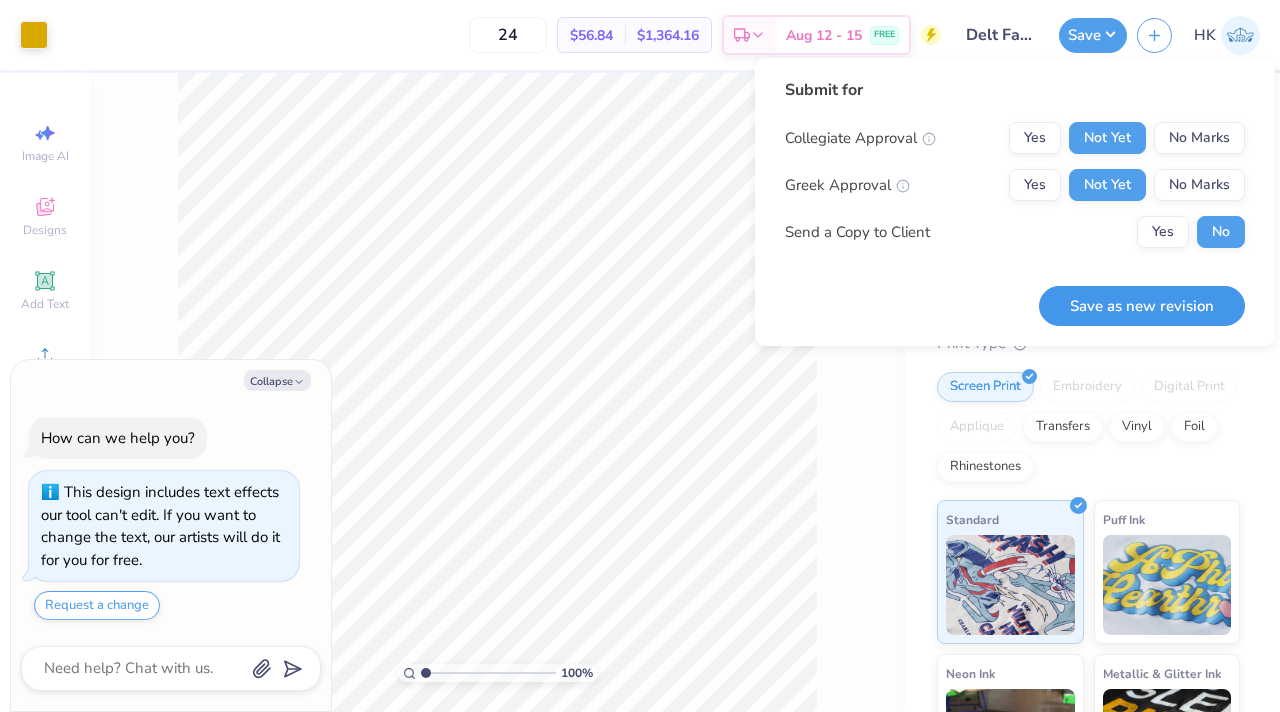 click on "Save as new revision" at bounding box center [1142, 306] 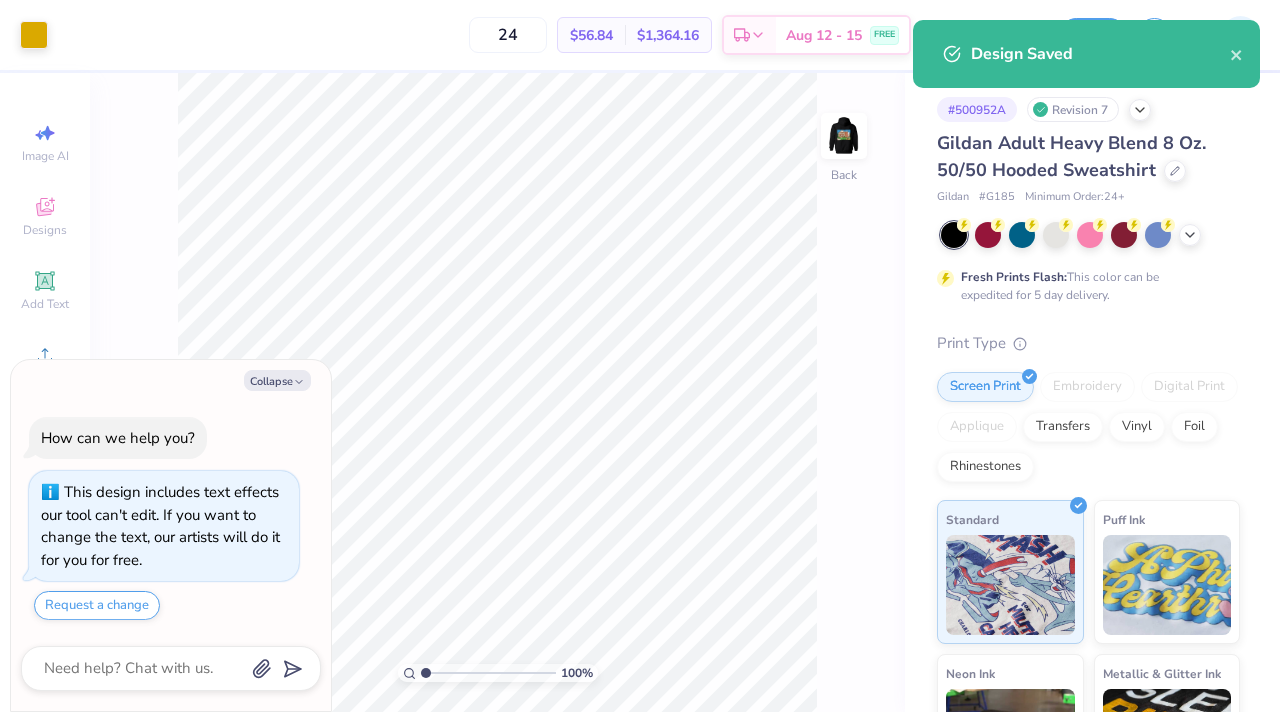 click on "Gildan Adult Heavy Blend 8 Oz. 50/50 Hooded Sweatshirt" at bounding box center (1088, 157) 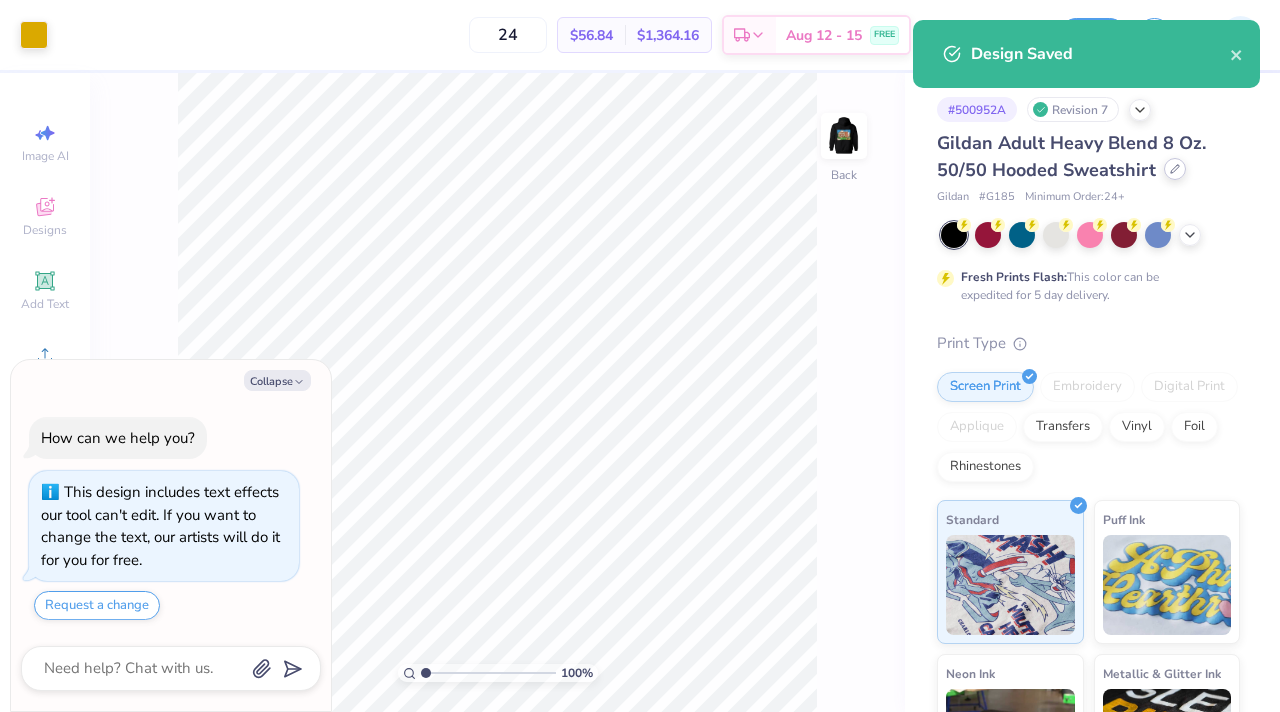 click 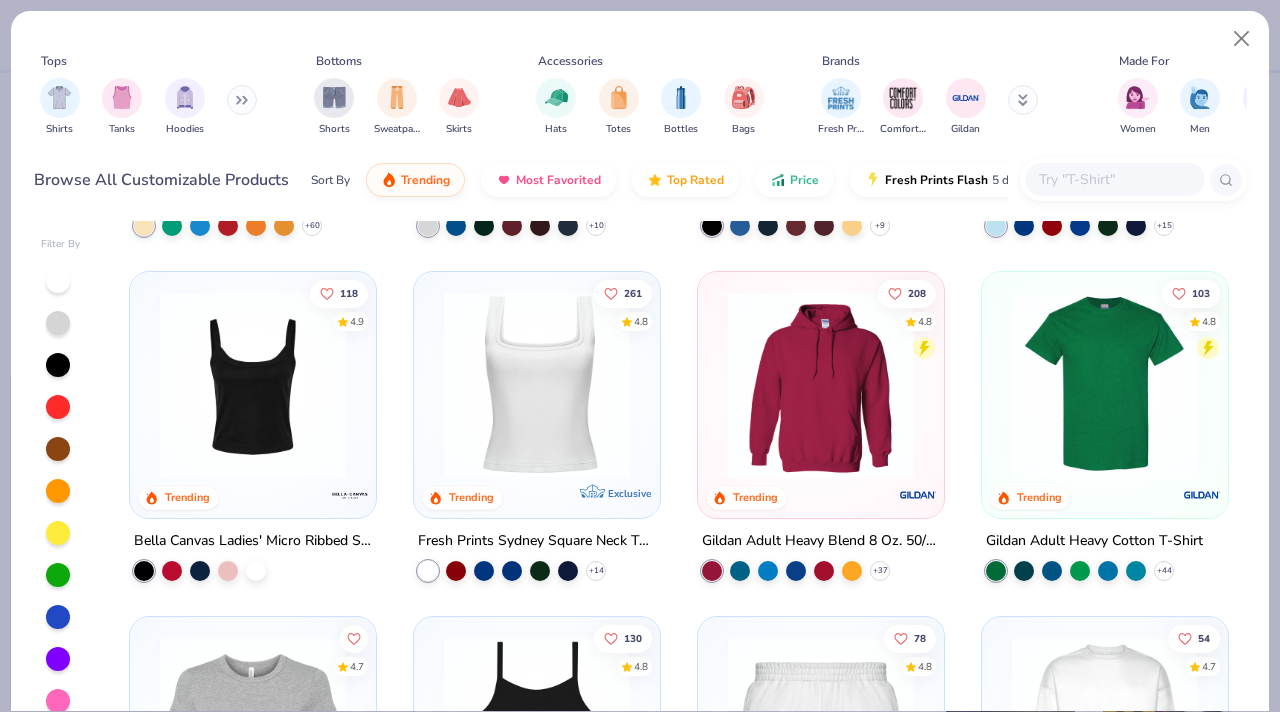 scroll, scrollTop: 315, scrollLeft: 0, axis: vertical 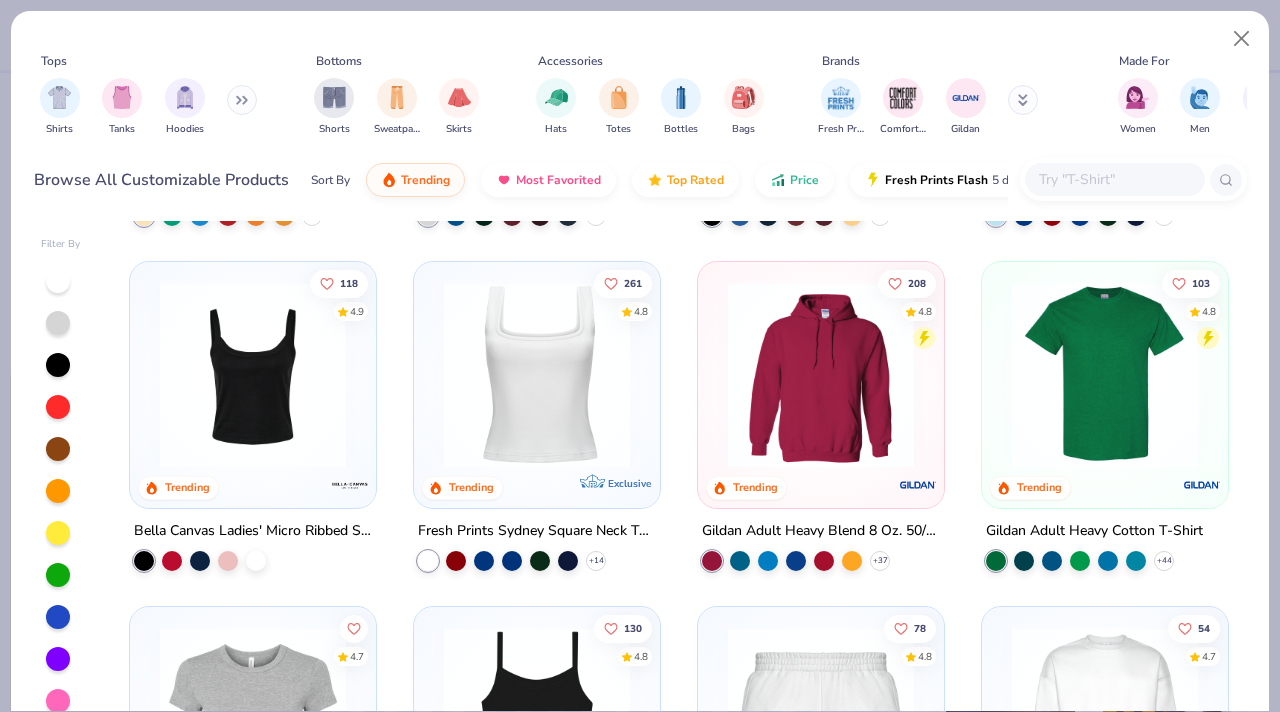 click at bounding box center (1114, 179) 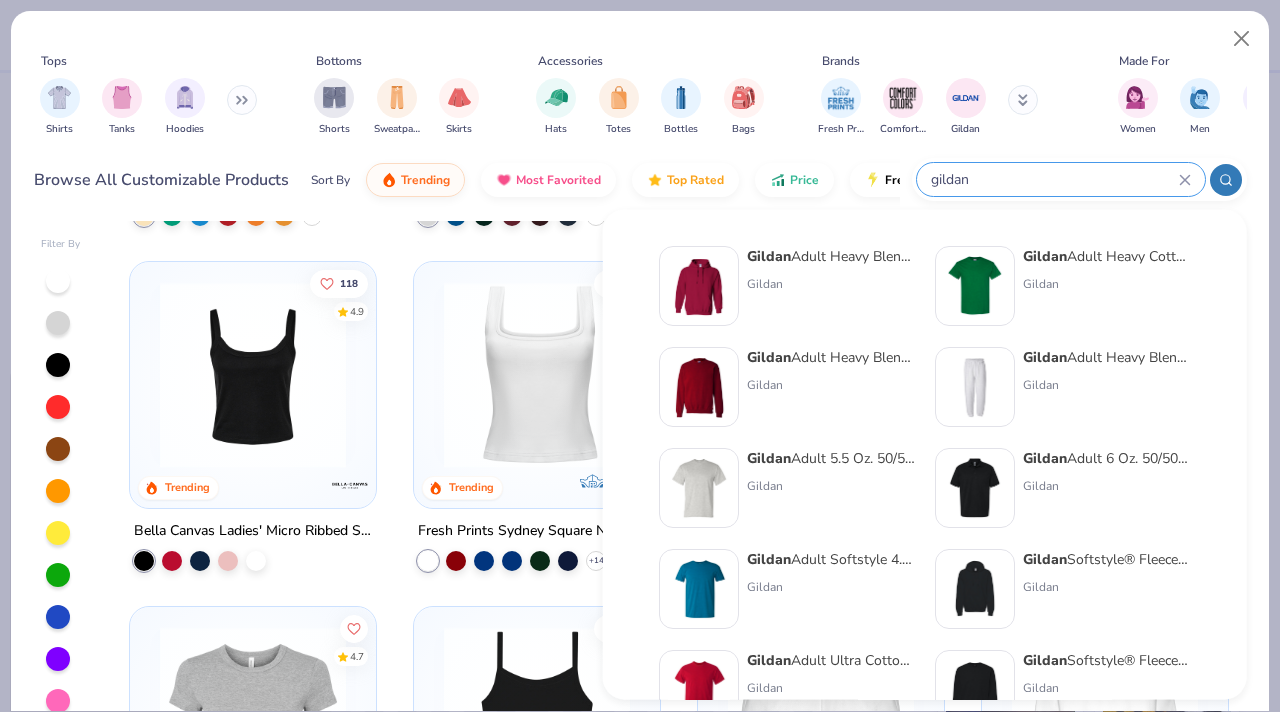 type on "gildan" 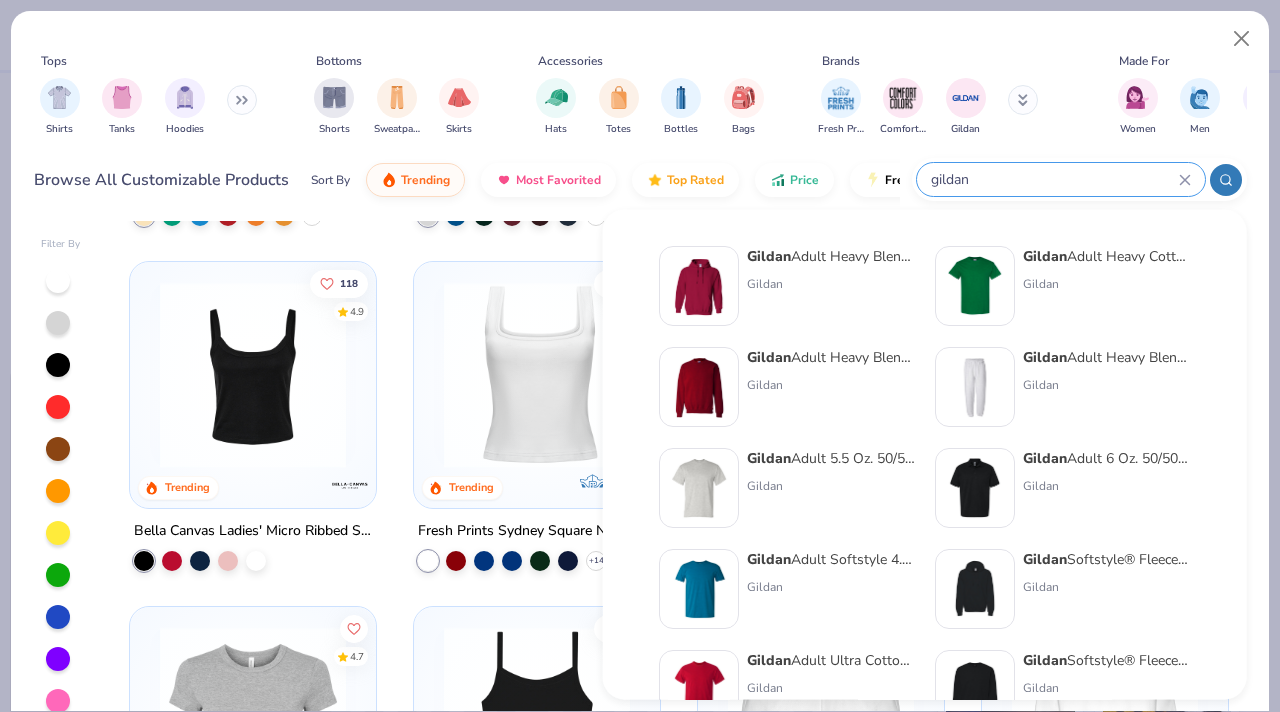 click on "Gildan Adult Heavy Blend Adult 8 Oz. 50/50 Fleece Crew" at bounding box center [831, 357] 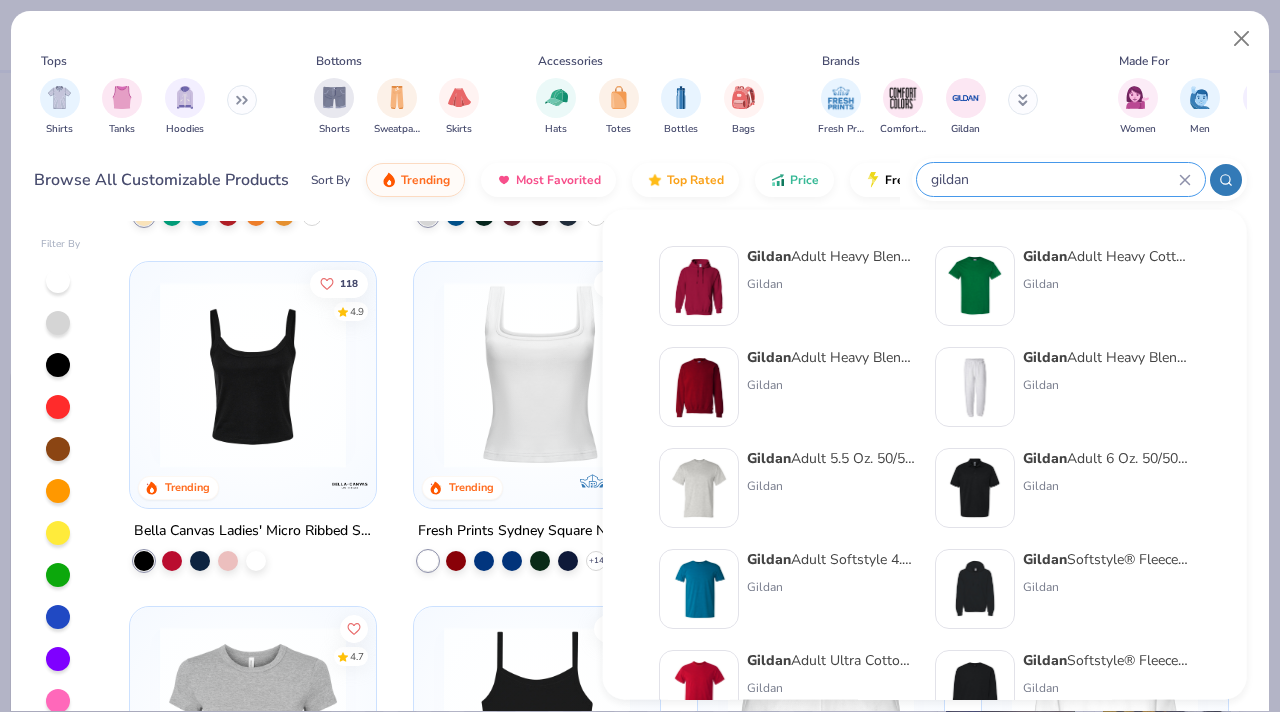 type 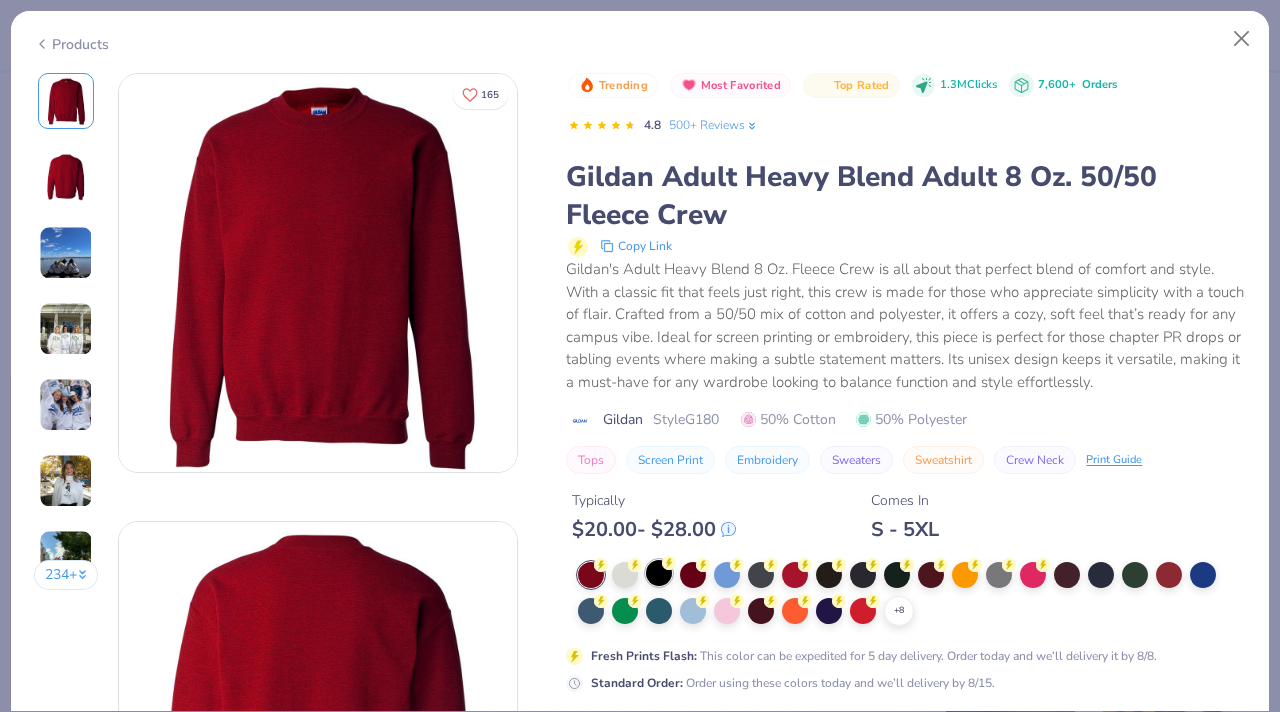 click at bounding box center [659, 573] 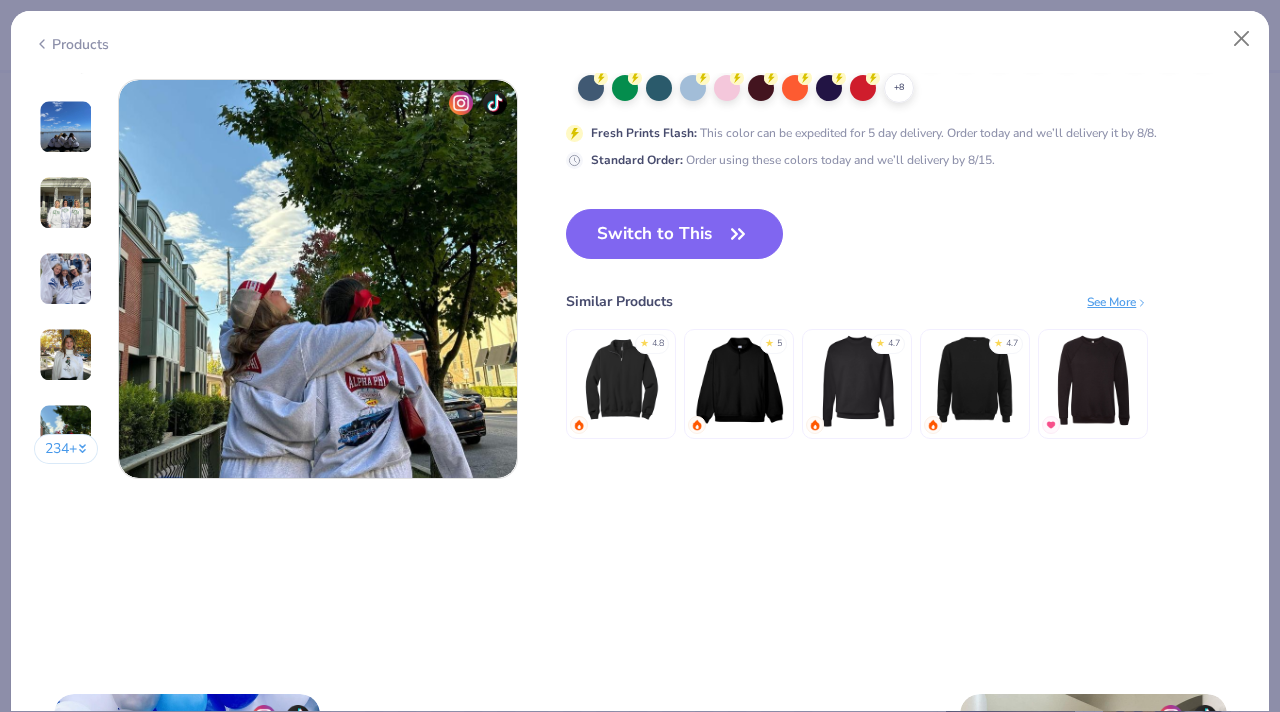 scroll, scrollTop: 2663, scrollLeft: 0, axis: vertical 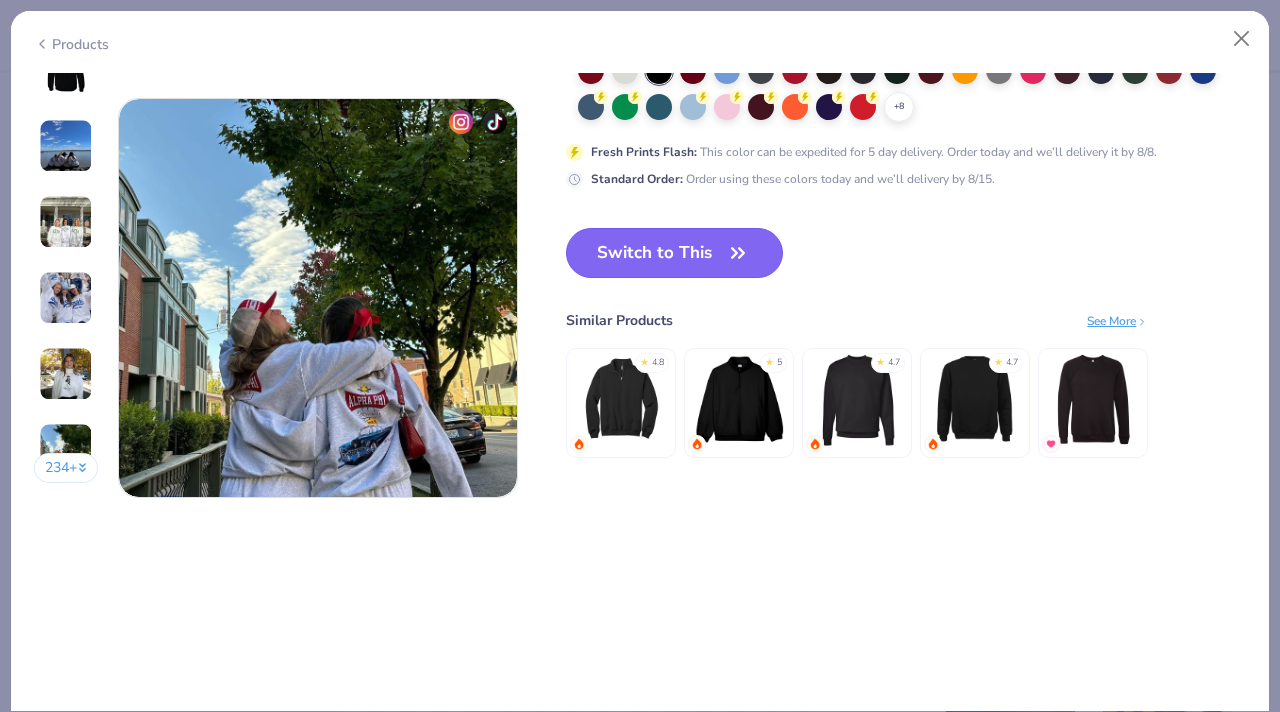 click on "Switch to This" at bounding box center [674, 253] 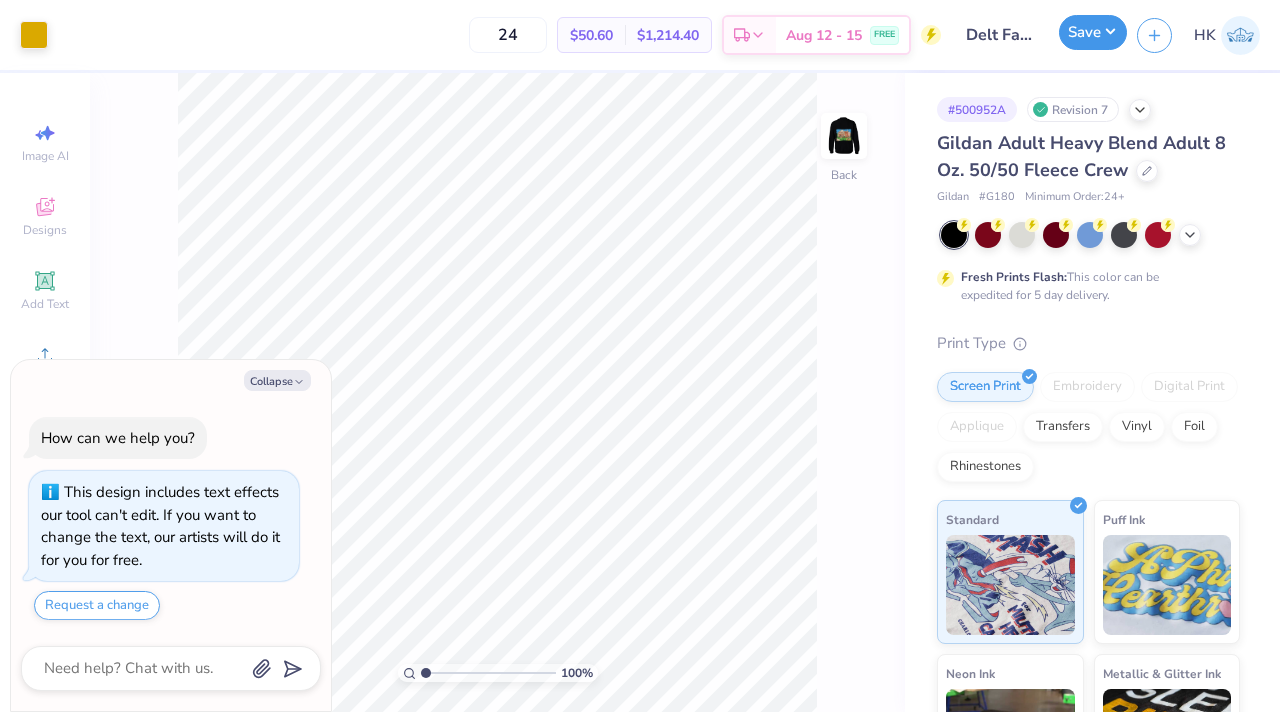 click on "Save" at bounding box center [1093, 32] 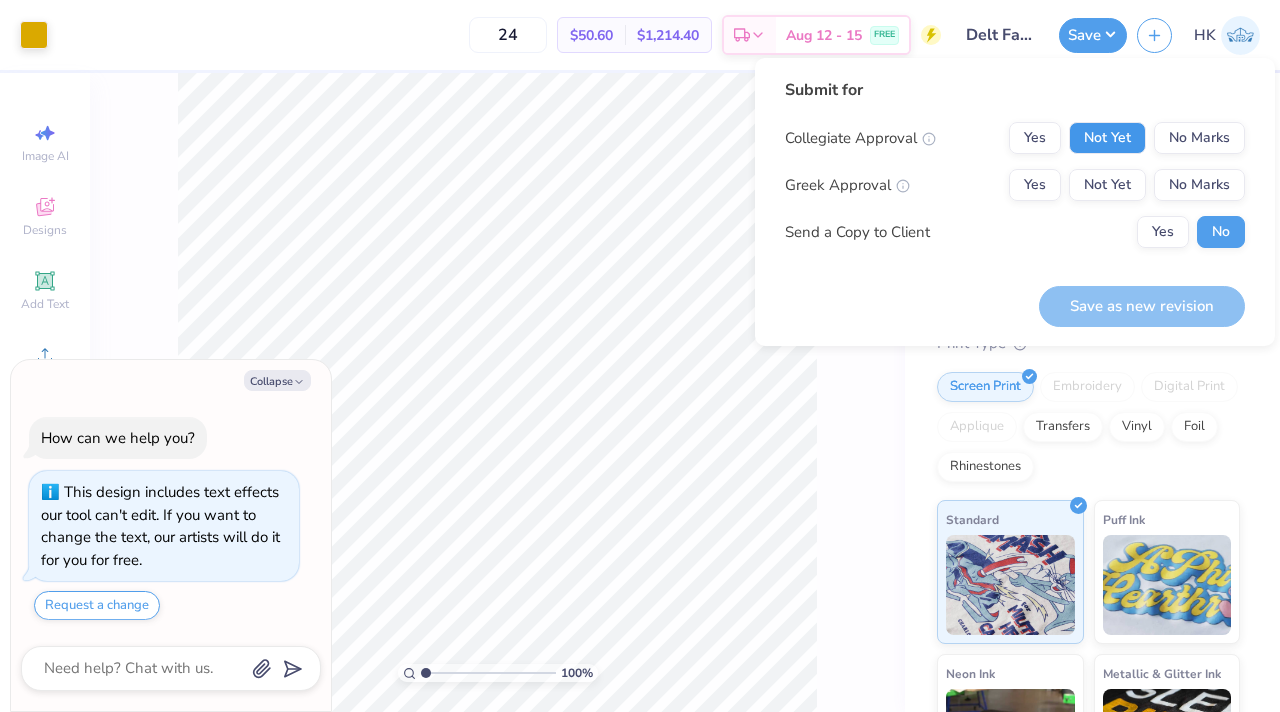 click on "Not Yet" at bounding box center (1107, 138) 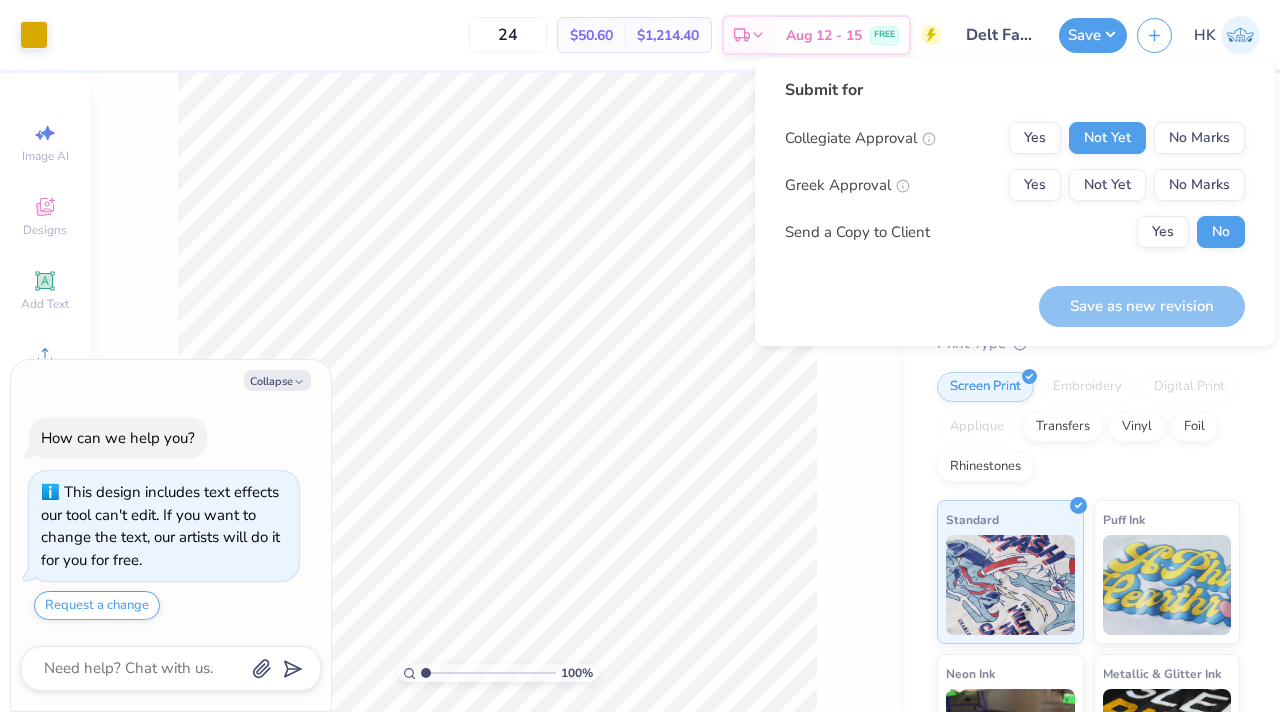 click on "Collegiate Approval Yes Not Yet No Marks Greek Approval Yes Not Yet No Marks Send a Copy to Client Yes No" at bounding box center (1015, 185) 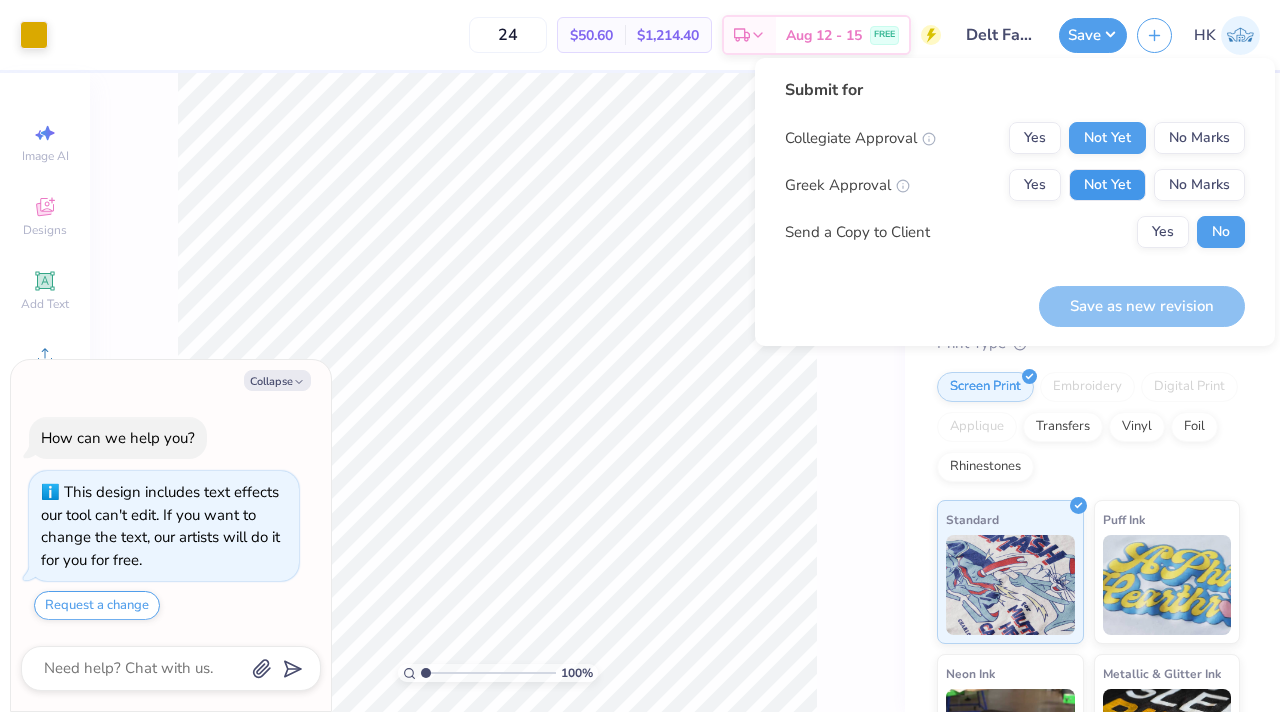 click on "Not Yet" at bounding box center [1107, 185] 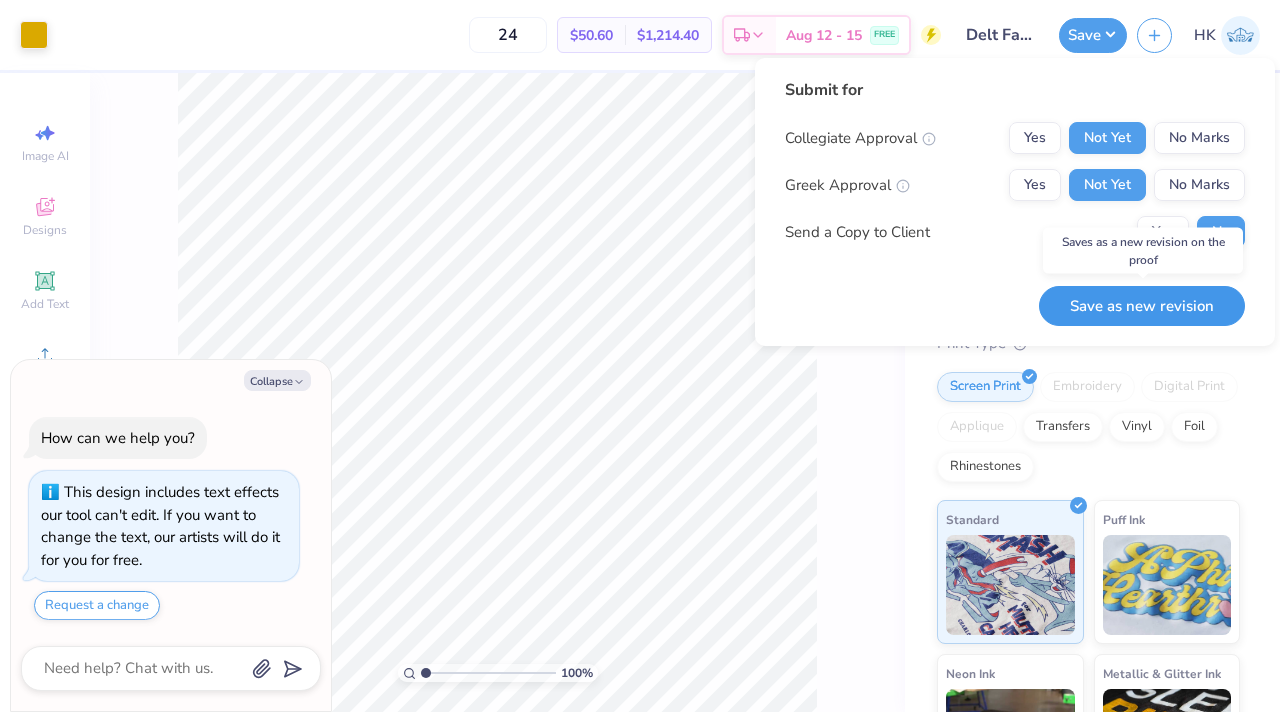 click on "Save as new revision" at bounding box center (1142, 306) 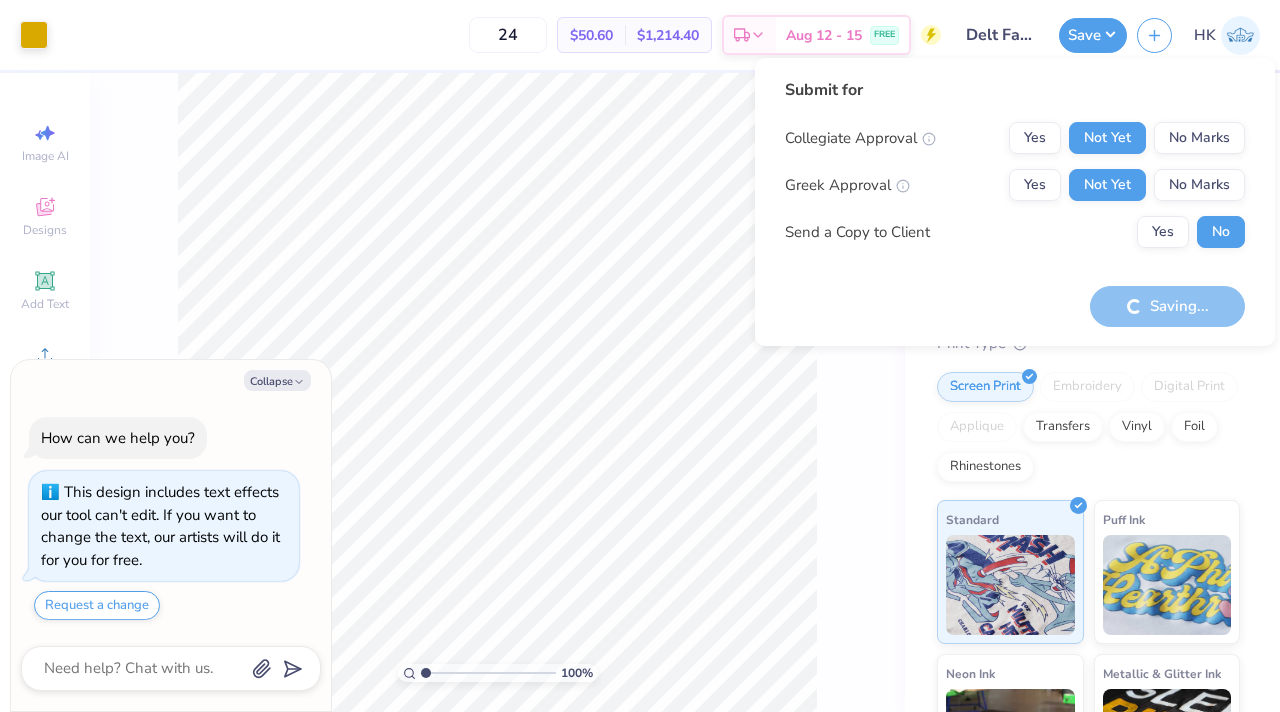 type on "x" 